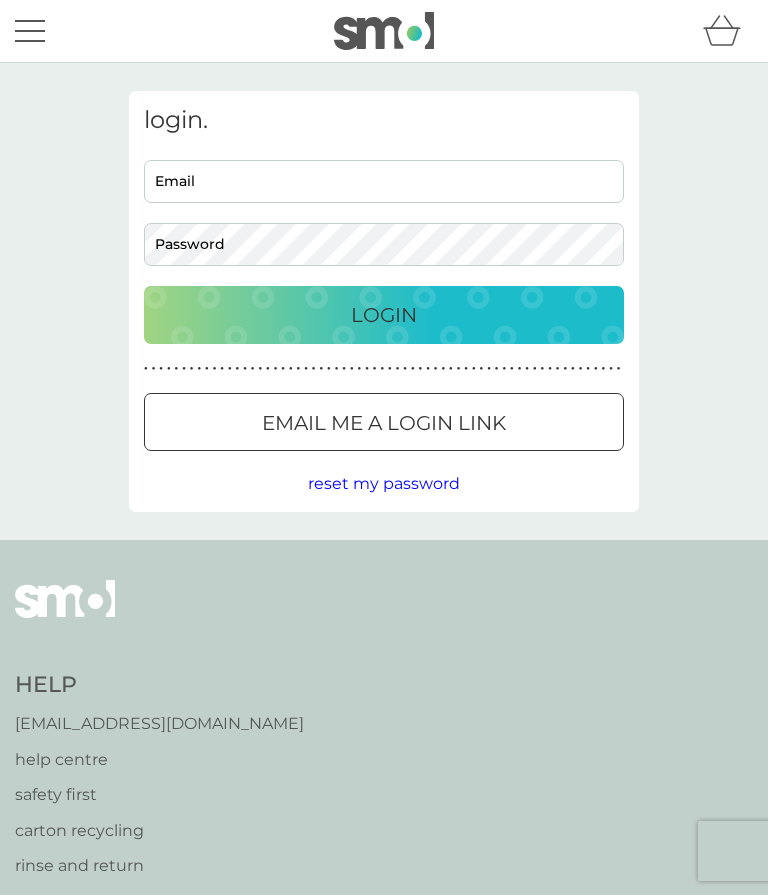 scroll, scrollTop: 0, scrollLeft: 0, axis: both 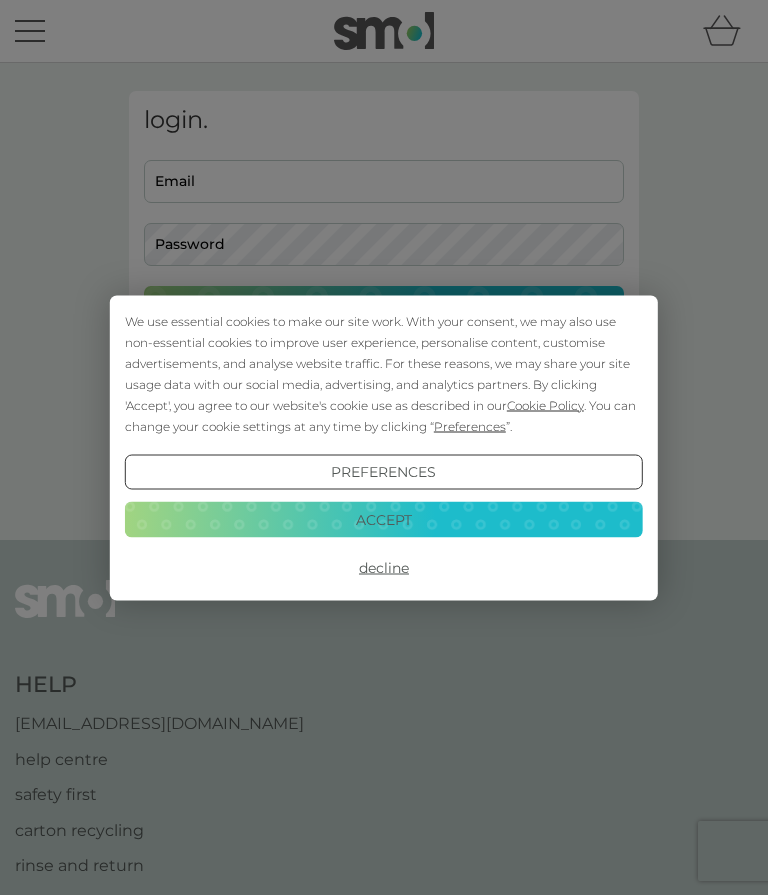 click on "Accept" at bounding box center [384, 520] 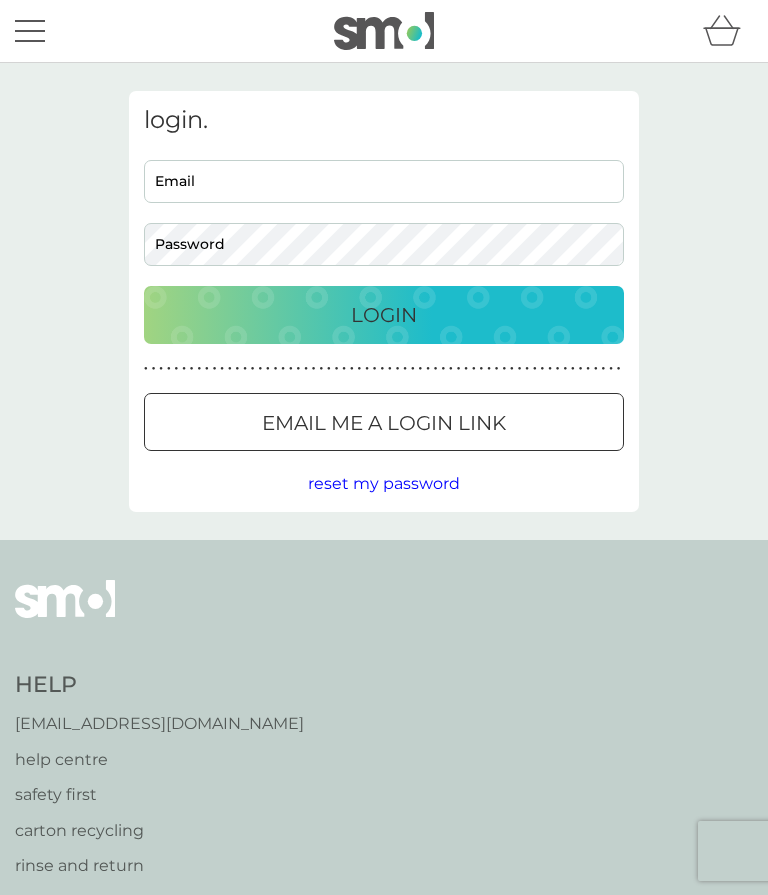 click on "Email" at bounding box center [384, 181] 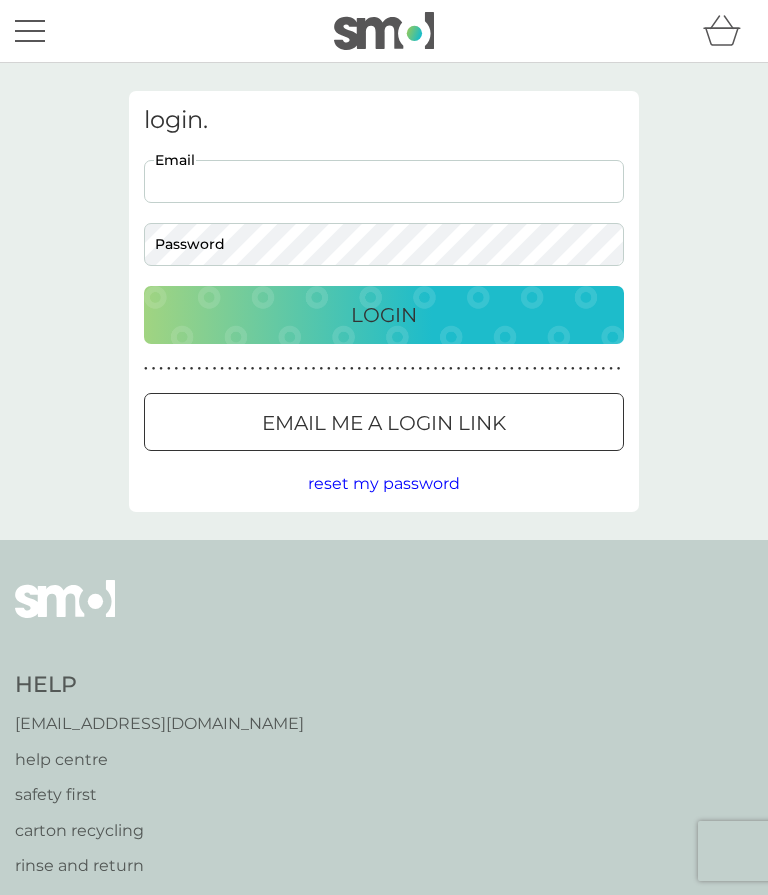 scroll, scrollTop: 0, scrollLeft: 0, axis: both 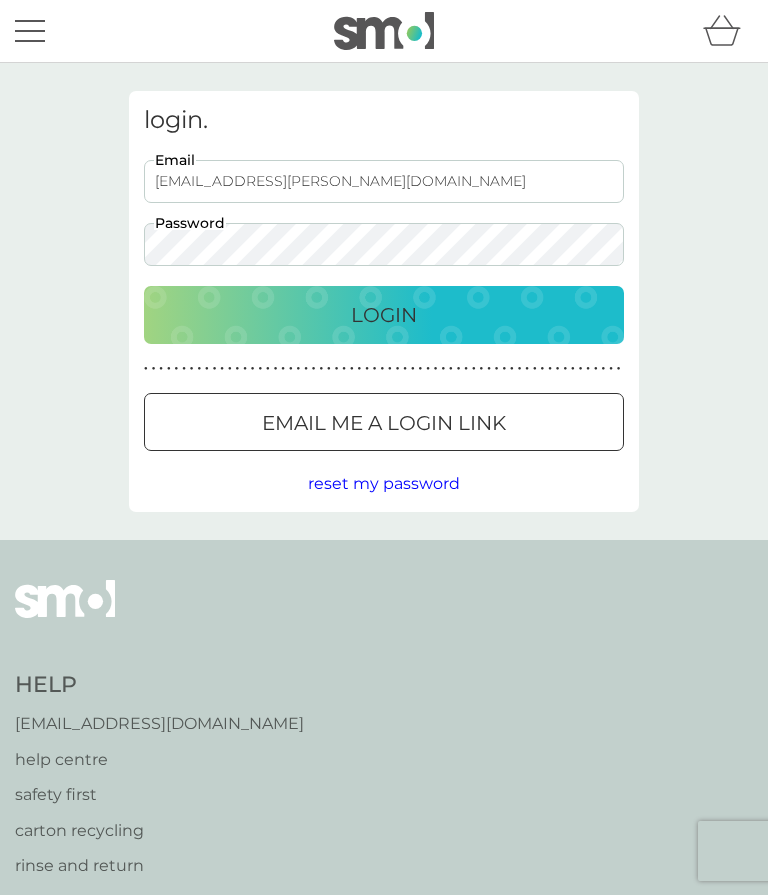 click on "Login" at bounding box center [384, 315] 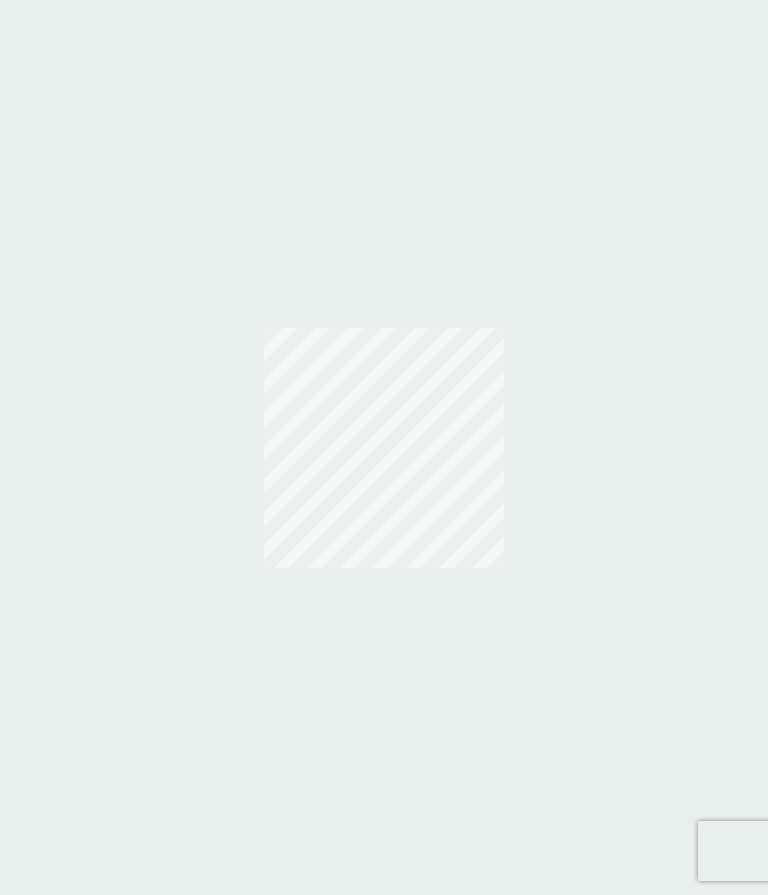 scroll, scrollTop: 0, scrollLeft: 0, axis: both 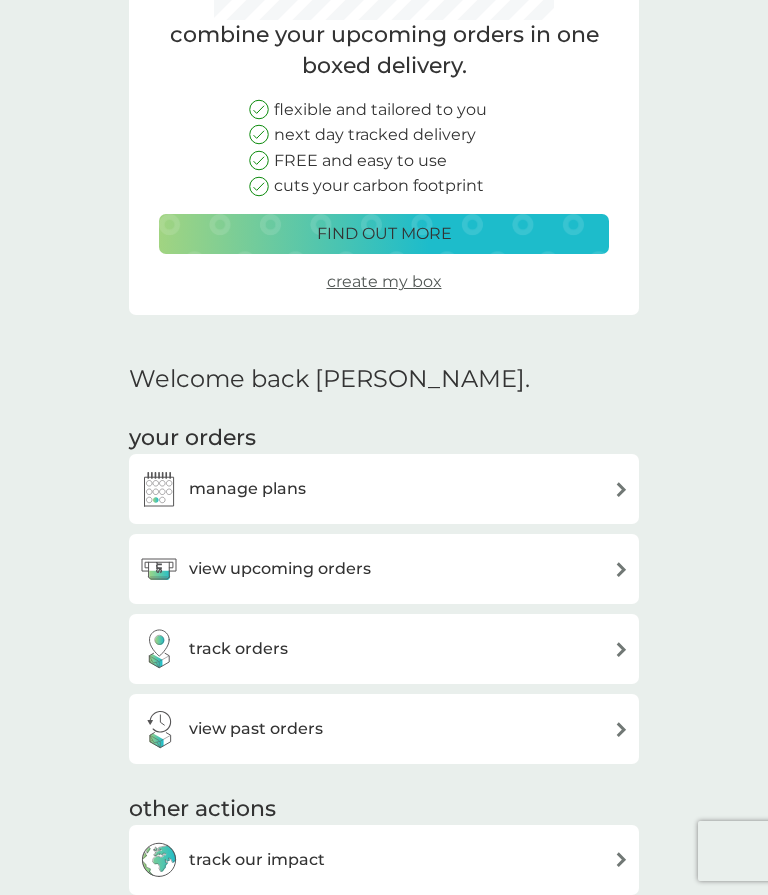 click at bounding box center [621, 569] 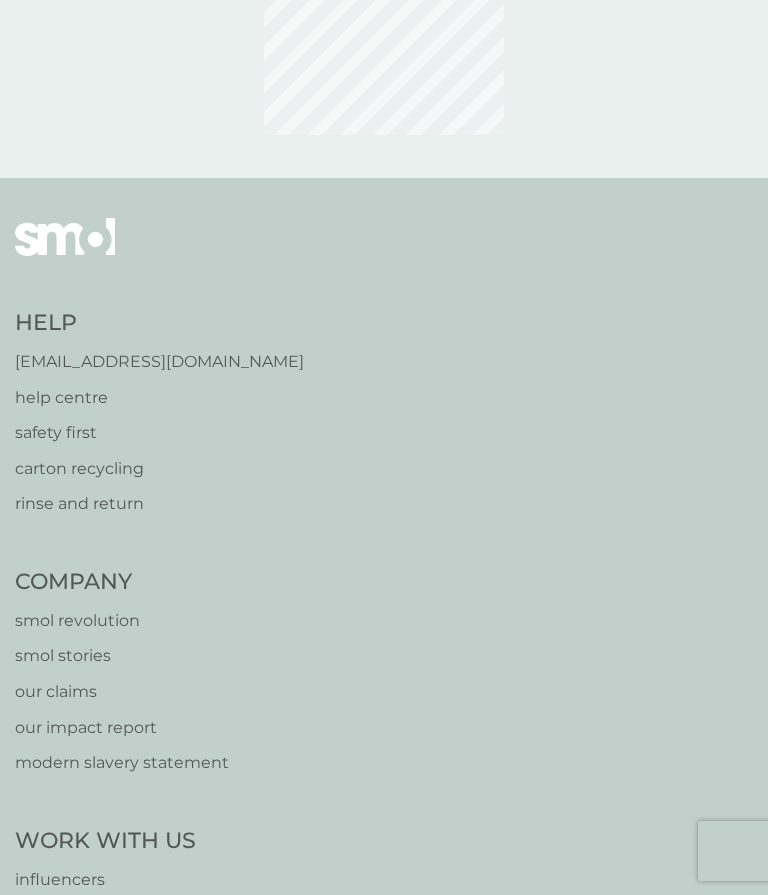 scroll, scrollTop: 0, scrollLeft: 0, axis: both 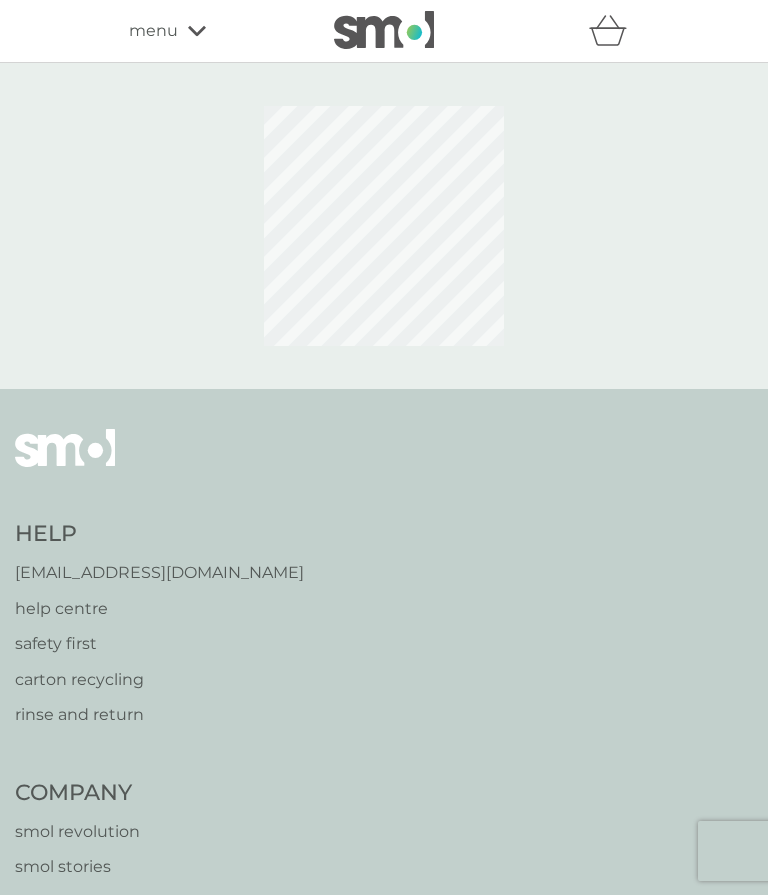 click on "Help [EMAIL_ADDRESS][DOMAIN_NAME] help centre safety first carton recycling rinse and return Company smol revolution smol stories our claims our impact report modern slavery statement Work With Us influencers partnerships press careers hygiene poverty B Corp. © [DATE] - [DATE] smol limited UK Select a new location: [GEOGRAPHIC_DATA] [GEOGRAPHIC_DATA] privacy policy terms of service" at bounding box center (384, 1019) 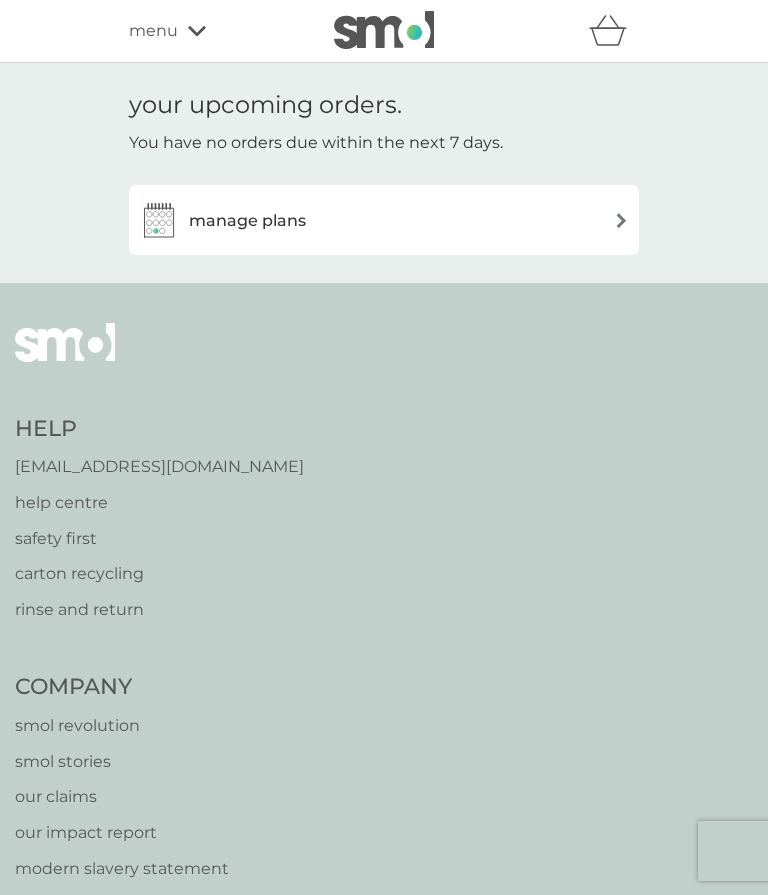 click at bounding box center (621, 220) 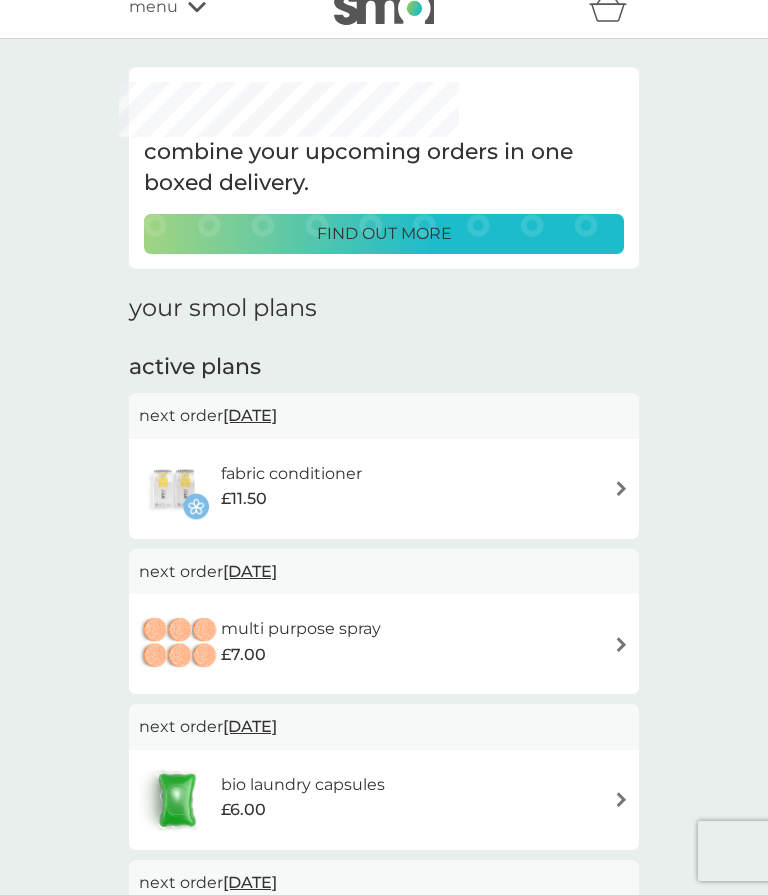 scroll, scrollTop: 23, scrollLeft: 0, axis: vertical 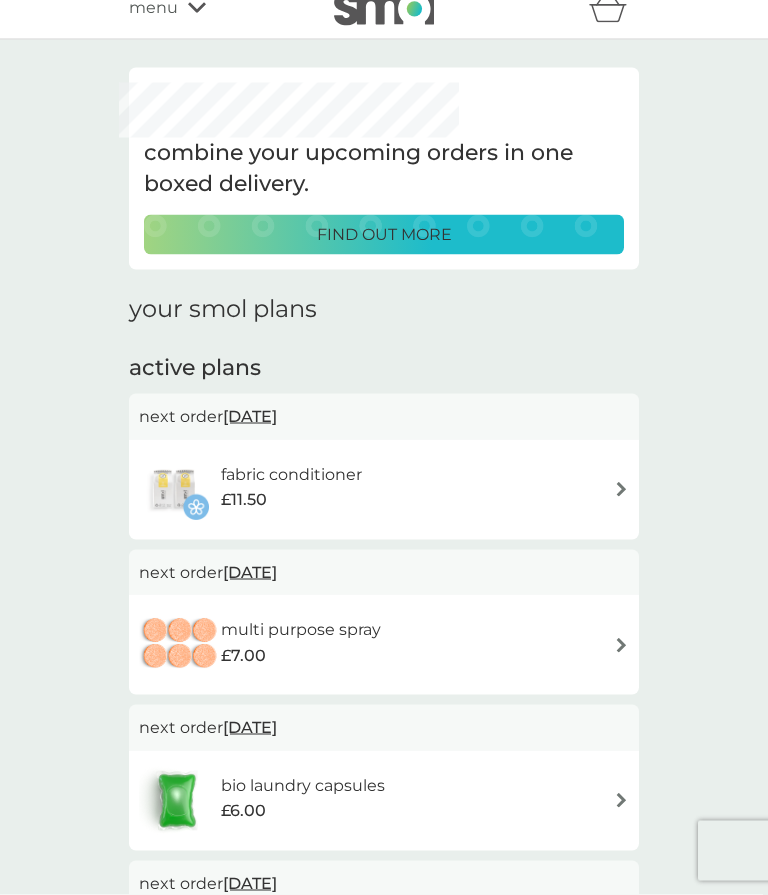 click at bounding box center [621, 489] 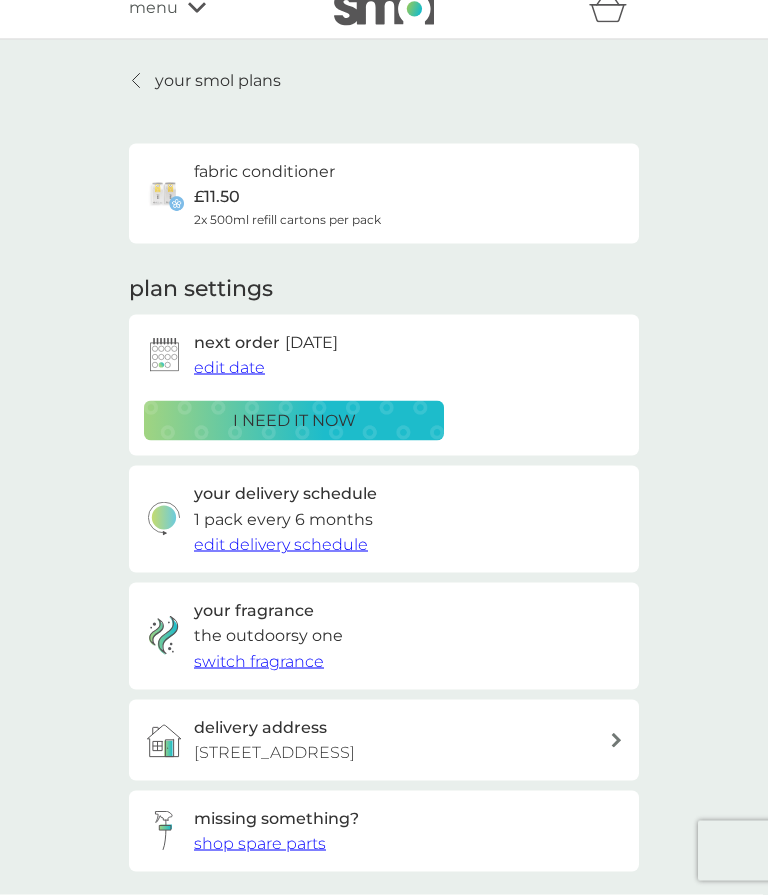 scroll, scrollTop: 0, scrollLeft: 0, axis: both 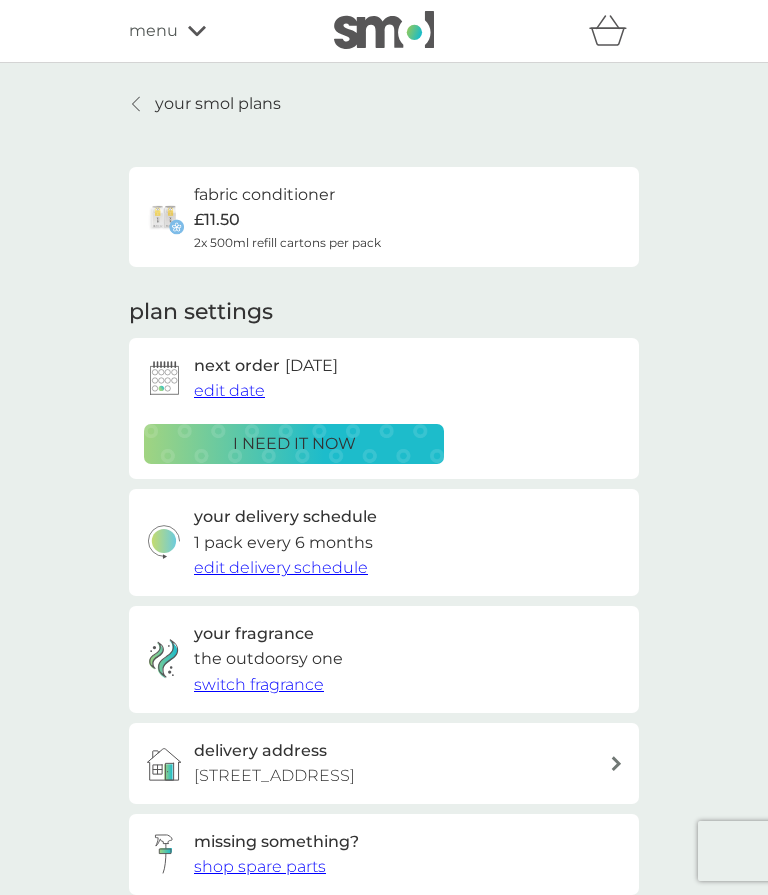 click on "edit date" at bounding box center [229, 390] 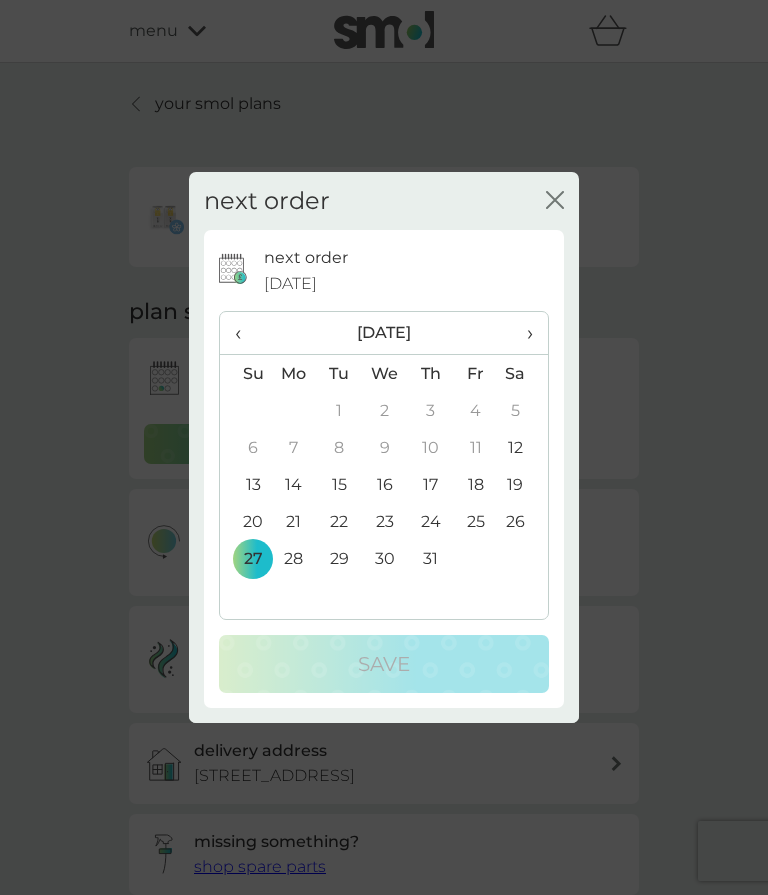 click on "›" at bounding box center [523, 333] 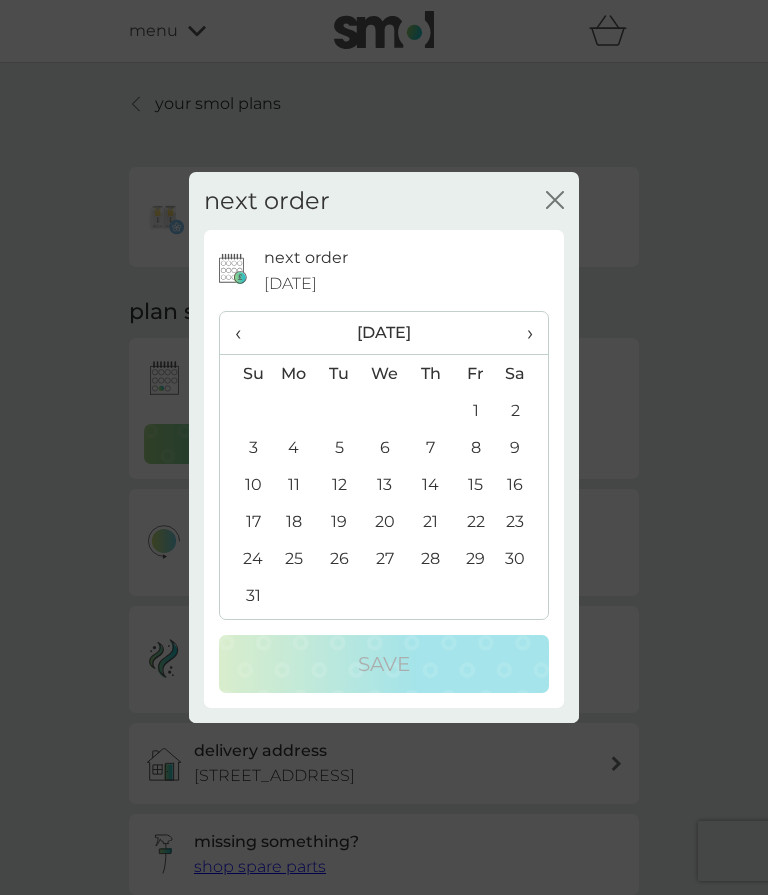 click on "30" at bounding box center (523, 558) 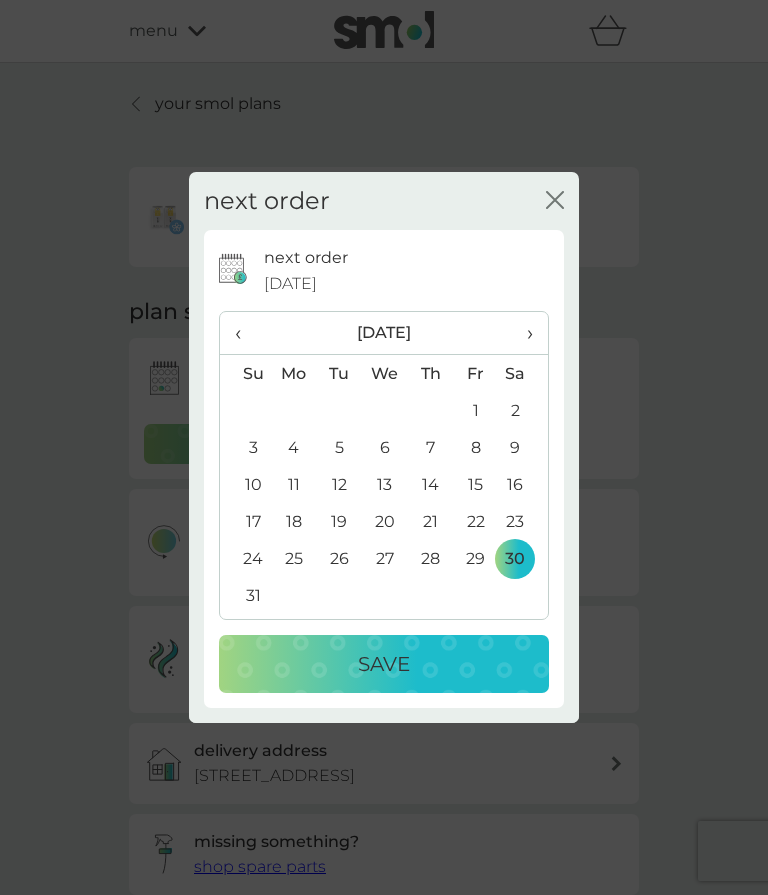 click on "Save" at bounding box center [384, 664] 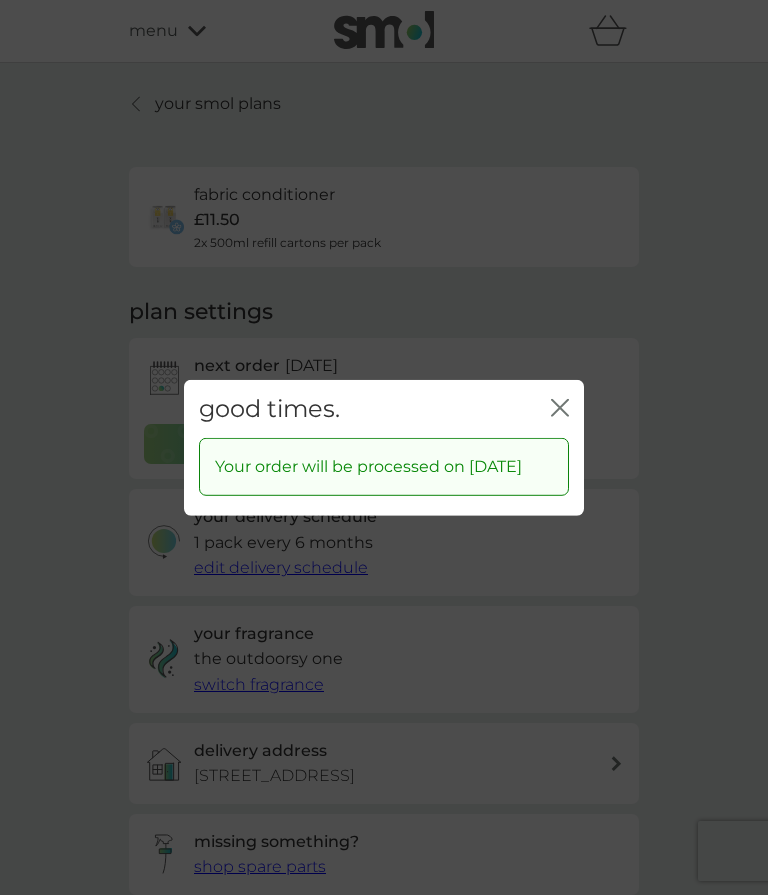 click on "good times. close" at bounding box center [384, 408] 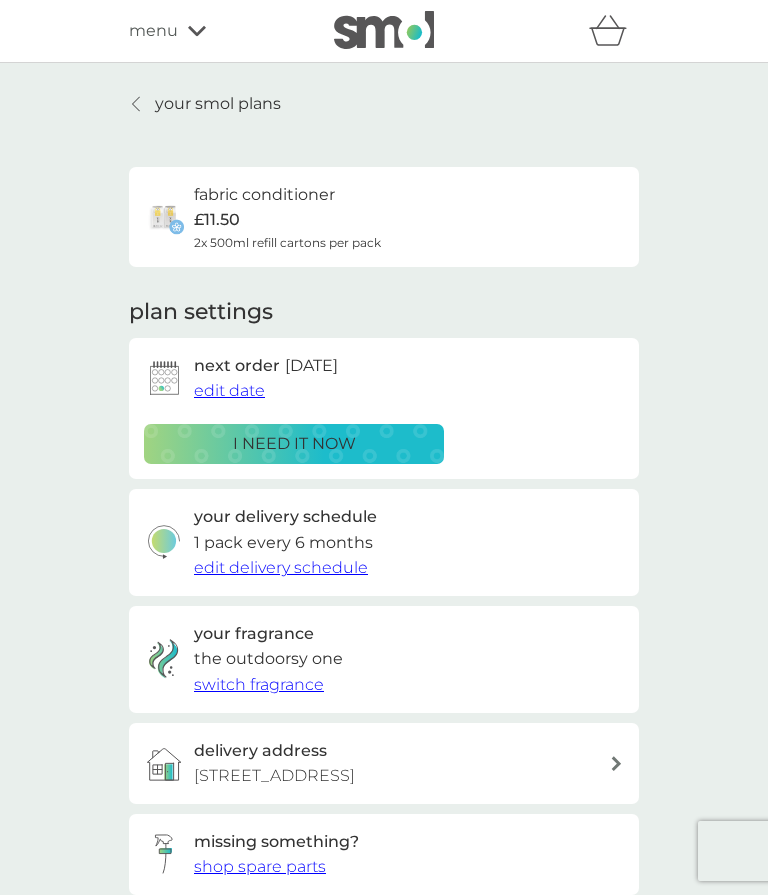 click on "edit delivery schedule" at bounding box center [281, 567] 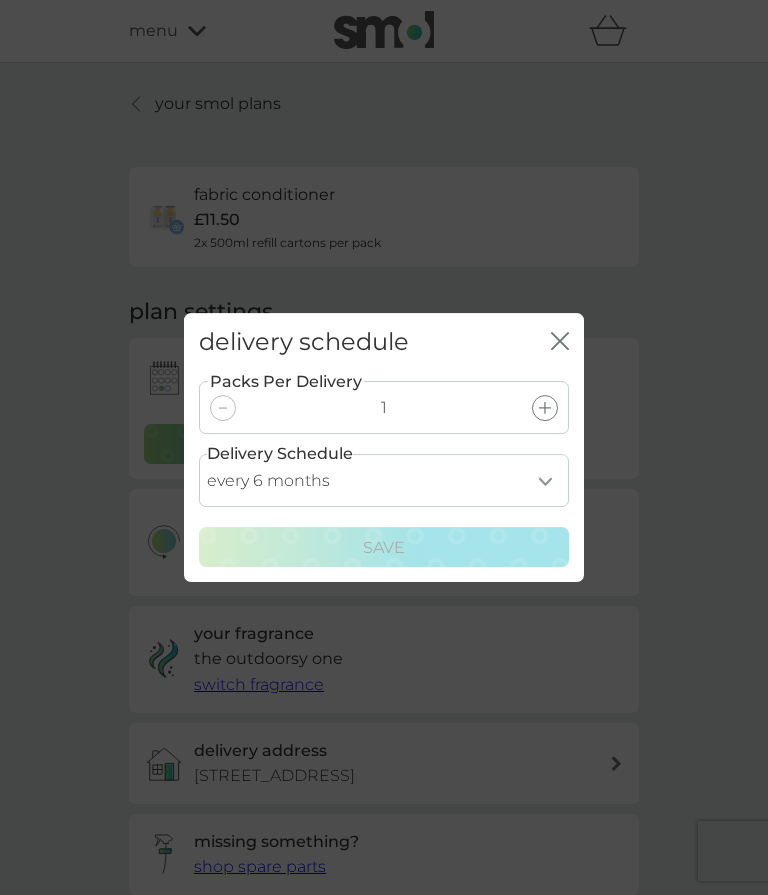 click on "every 1 month every 2 months every 3 months every 4 months every 5 months every 6 months every 7 months every 8 months" at bounding box center (384, 480) 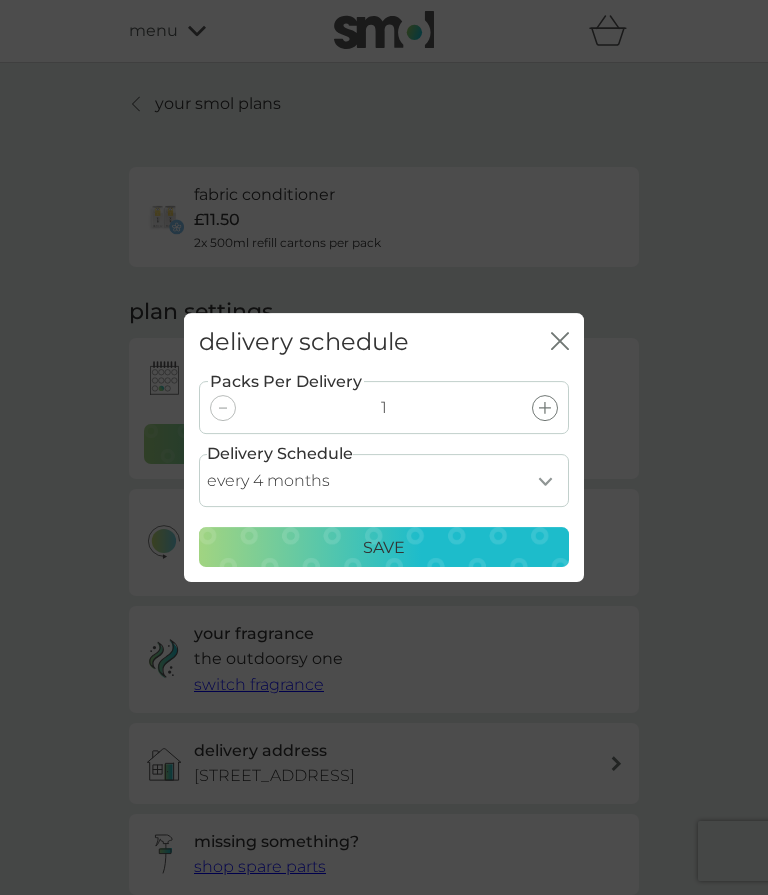 click on "every 1 month every 2 months every 3 months every 4 months every 5 months every 6 months every 7 months every 8 months" at bounding box center [384, 480] 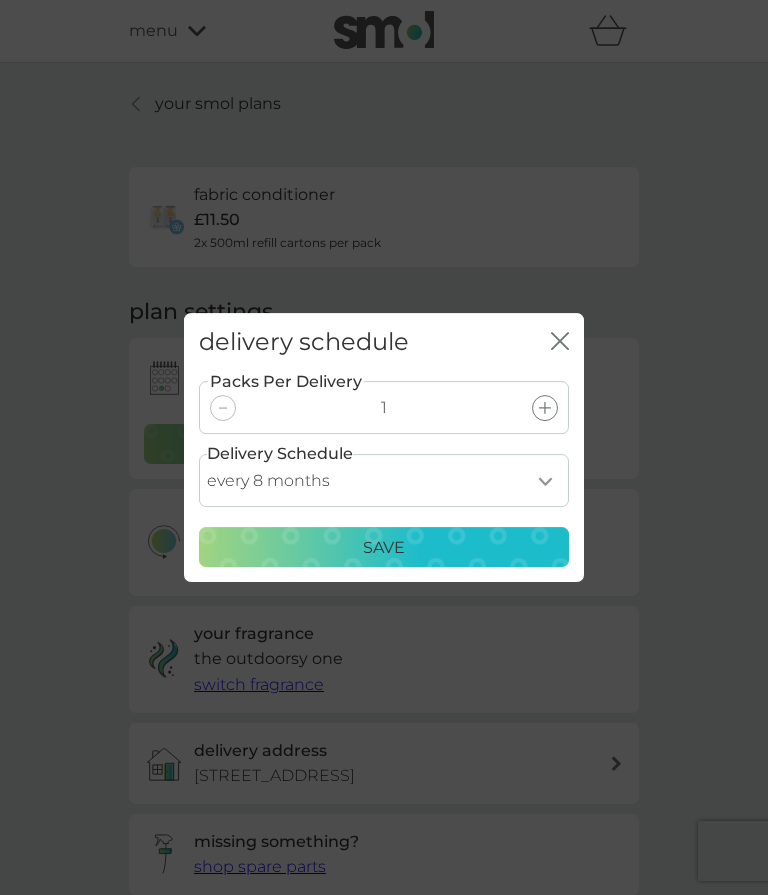 click on "Save" at bounding box center (384, 548) 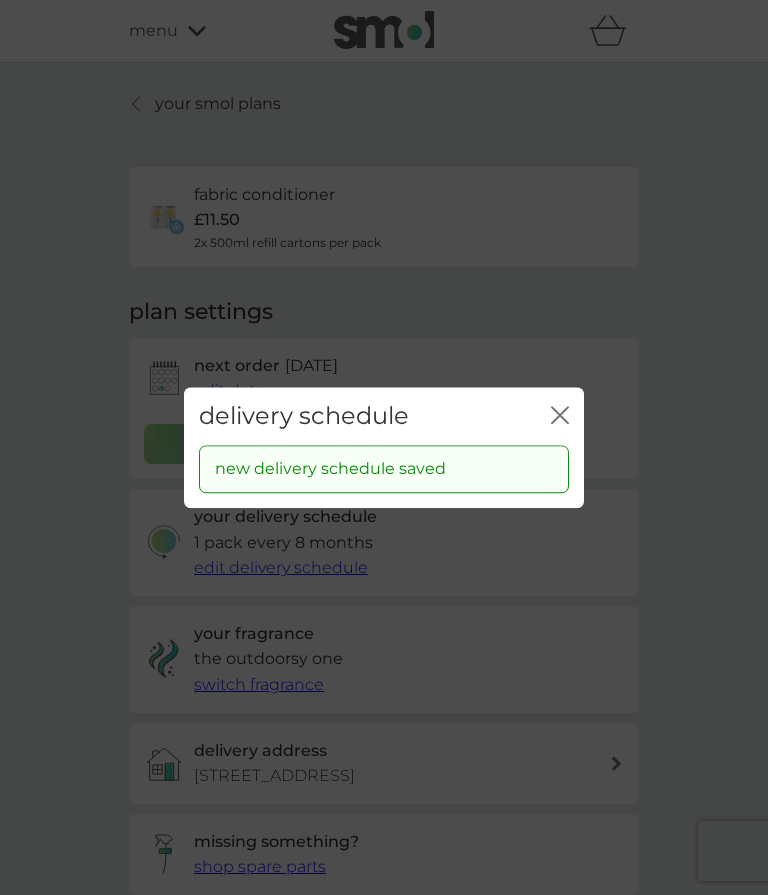 click on "close" 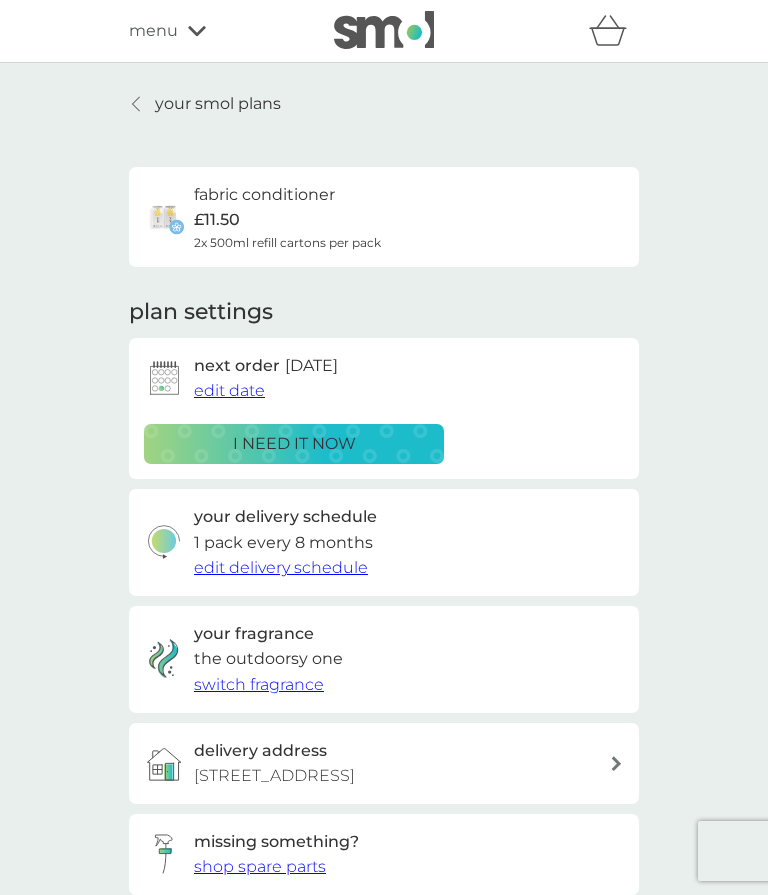 click 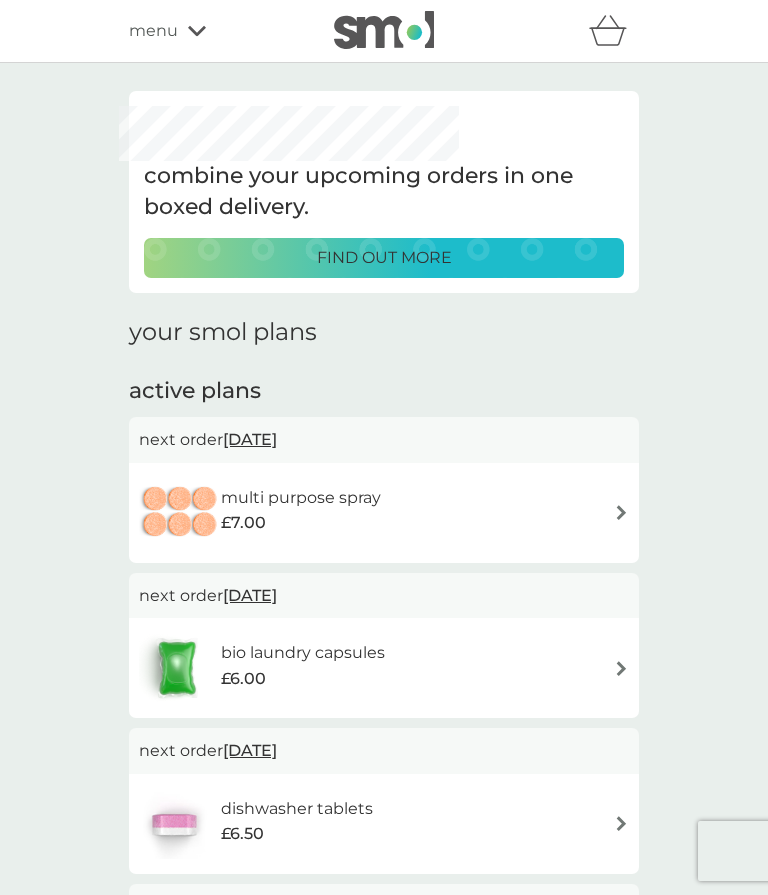 click at bounding box center (621, 512) 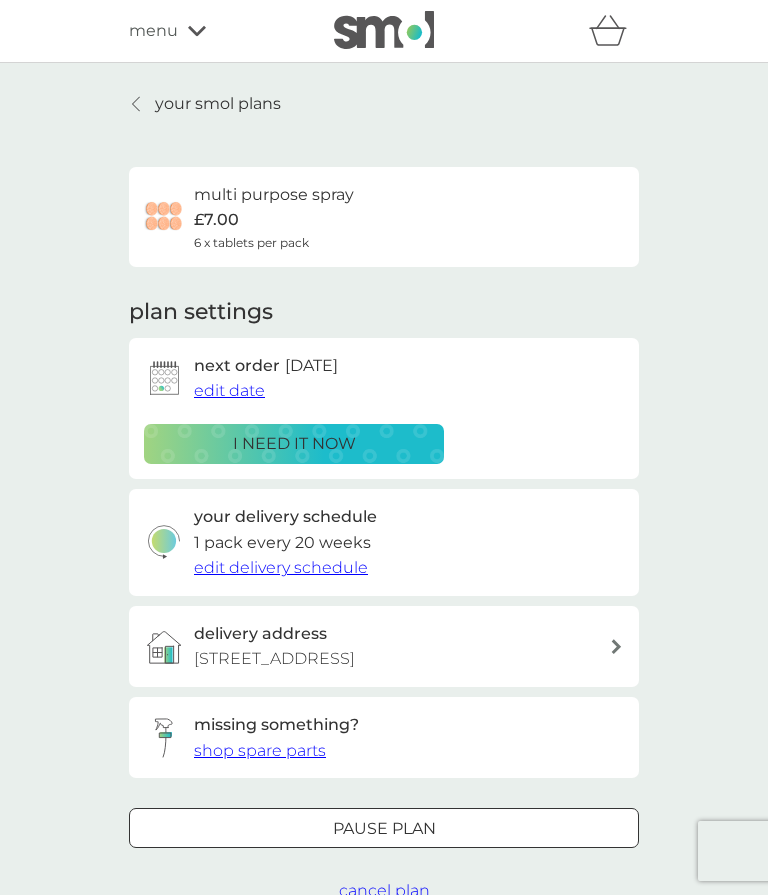 click on "your delivery schedule 1 pack every 20 weeks edit delivery schedule" at bounding box center [384, 542] 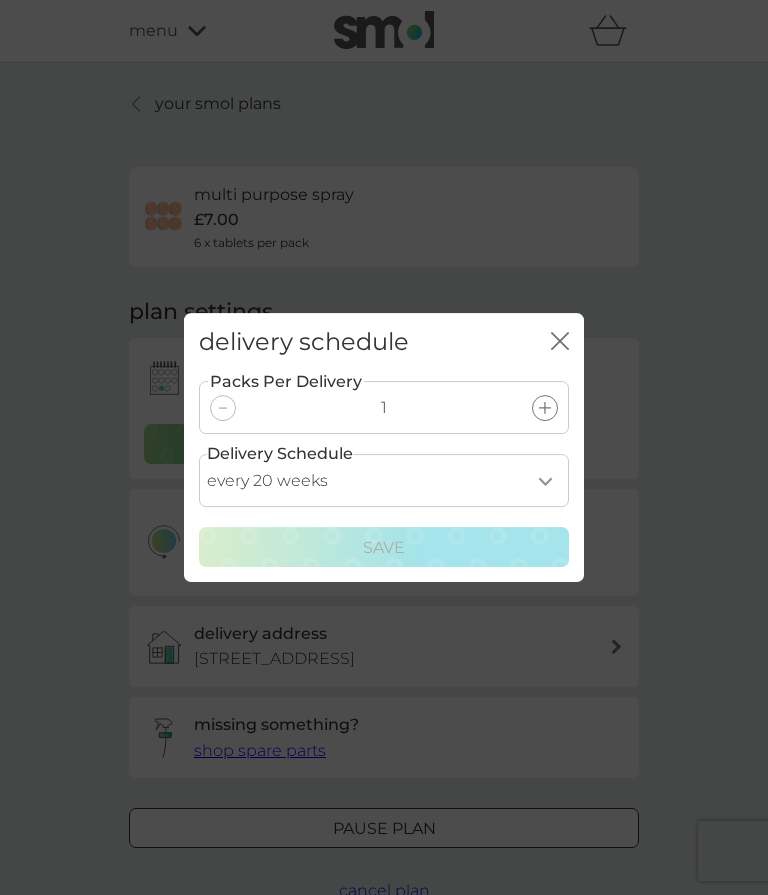 click on "every 1 week every 2 weeks every 3 weeks every 4 weeks every 5 weeks every 6 weeks every 7 weeks every 8 weeks every 9 weeks every 10 weeks every 11 weeks every 12 weeks every 13 weeks every 14 weeks every 15 weeks every 16 weeks every 17 weeks every 18 weeks every 19 weeks every 20 weeks every 21 weeks every 22 weeks every 23 weeks every 24 weeks every 25 weeks every 26 weeks every 27 weeks every 28 weeks every 29 weeks every 30 weeks every 31 weeks every 32 weeks every 33 weeks every 34 weeks every 35 weeks" at bounding box center (384, 480) 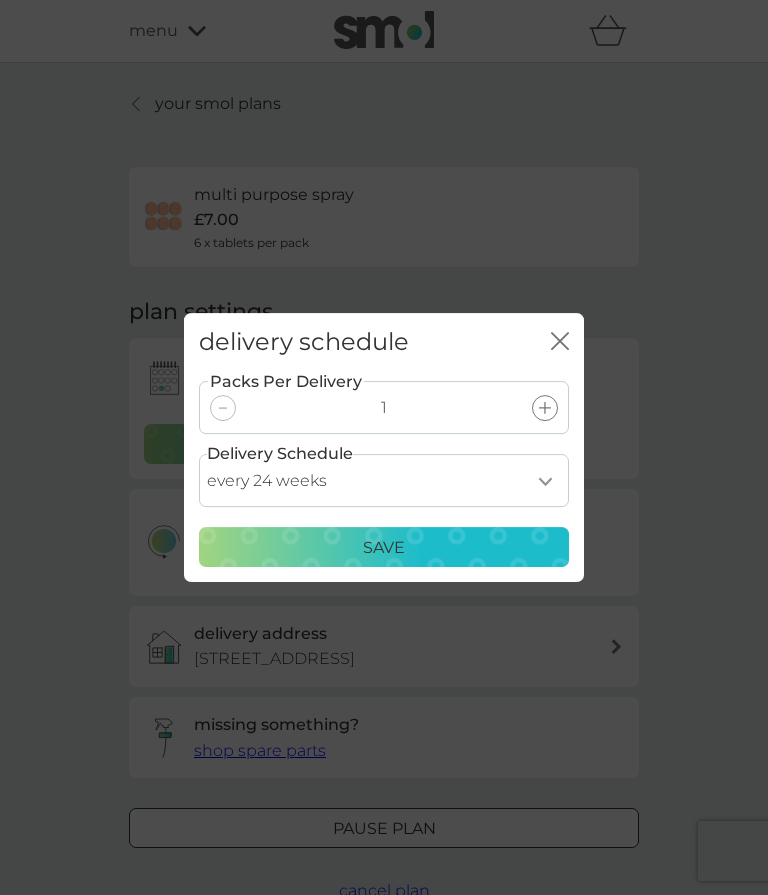 click on "Save" at bounding box center (384, 548) 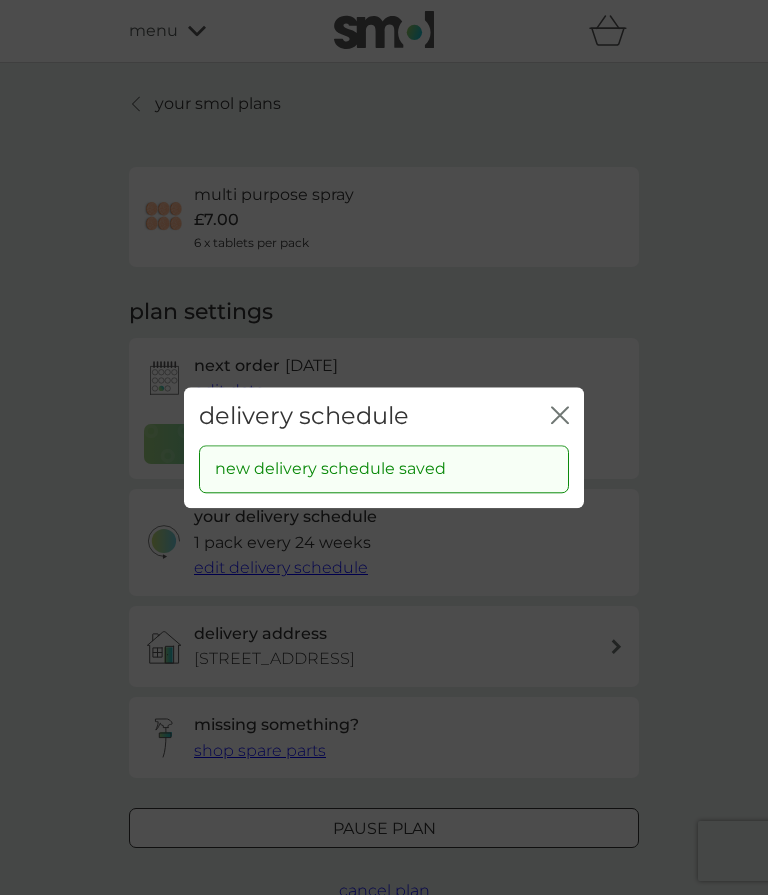 click 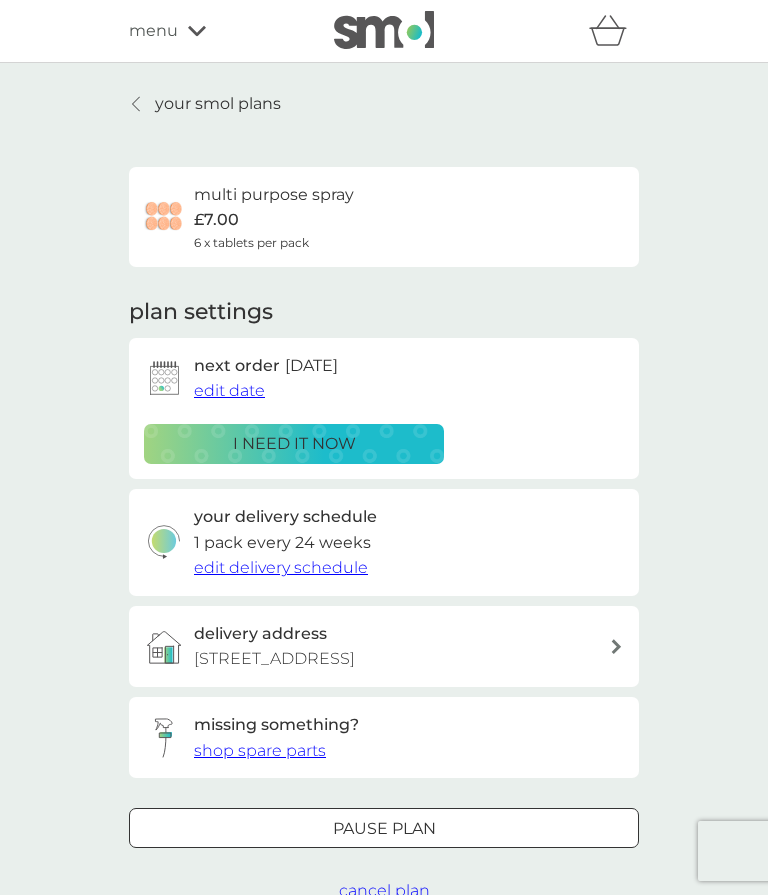 click on "your smol plans" at bounding box center [205, 104] 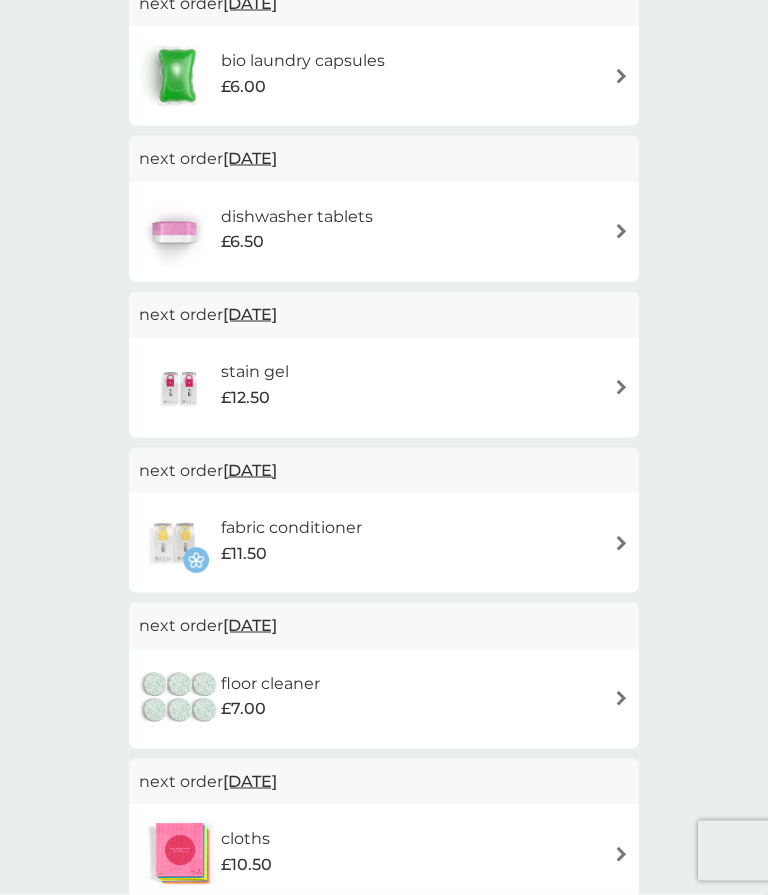 scroll, scrollTop: 606, scrollLeft: 0, axis: vertical 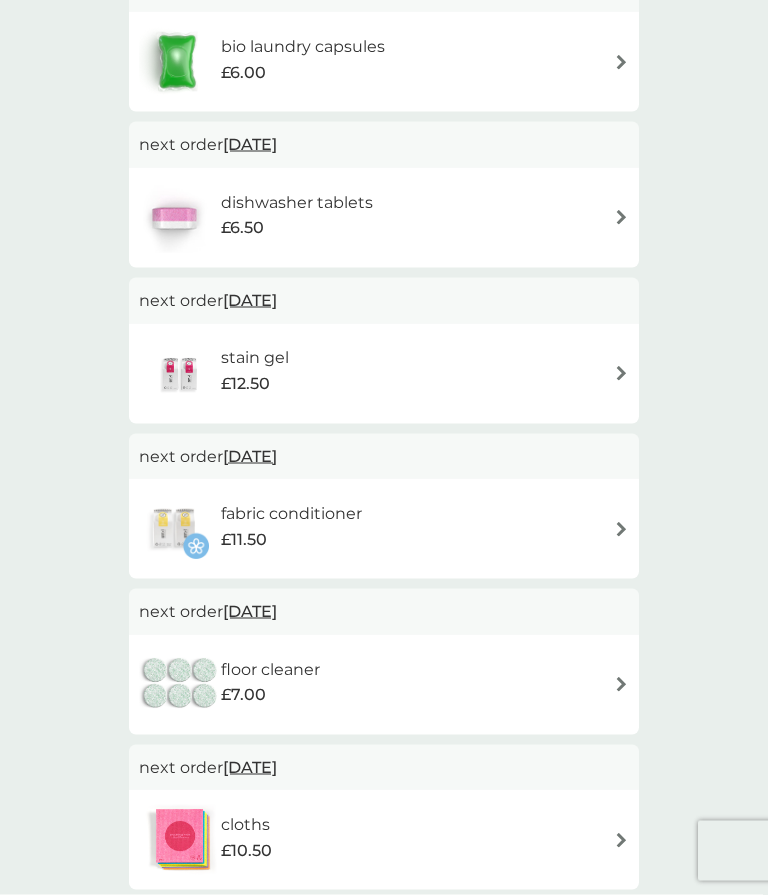 click at bounding box center [621, 684] 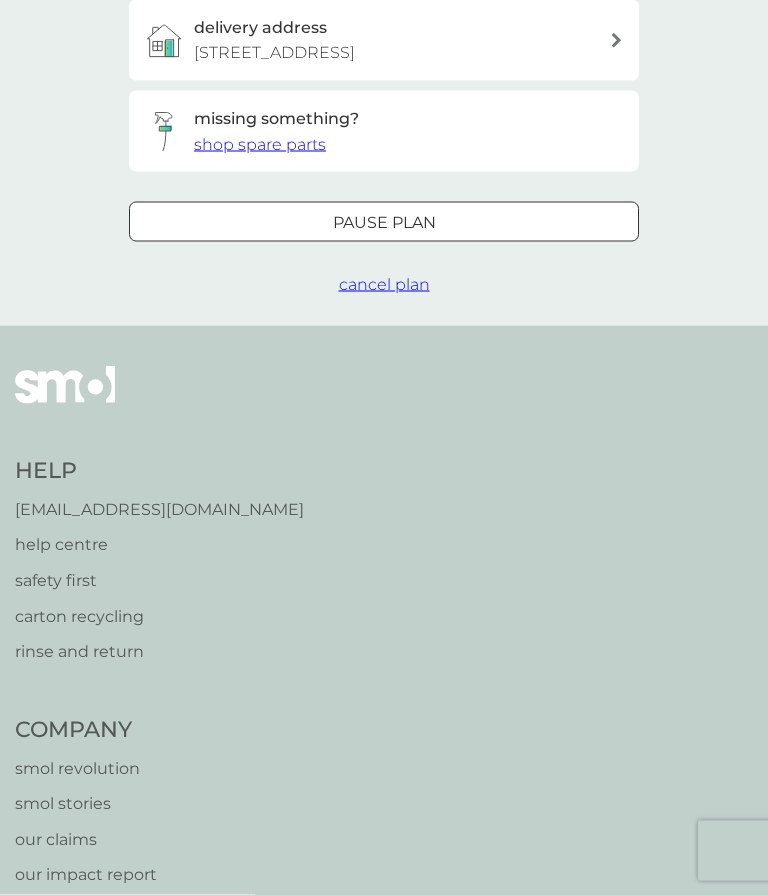 scroll, scrollTop: 0, scrollLeft: 0, axis: both 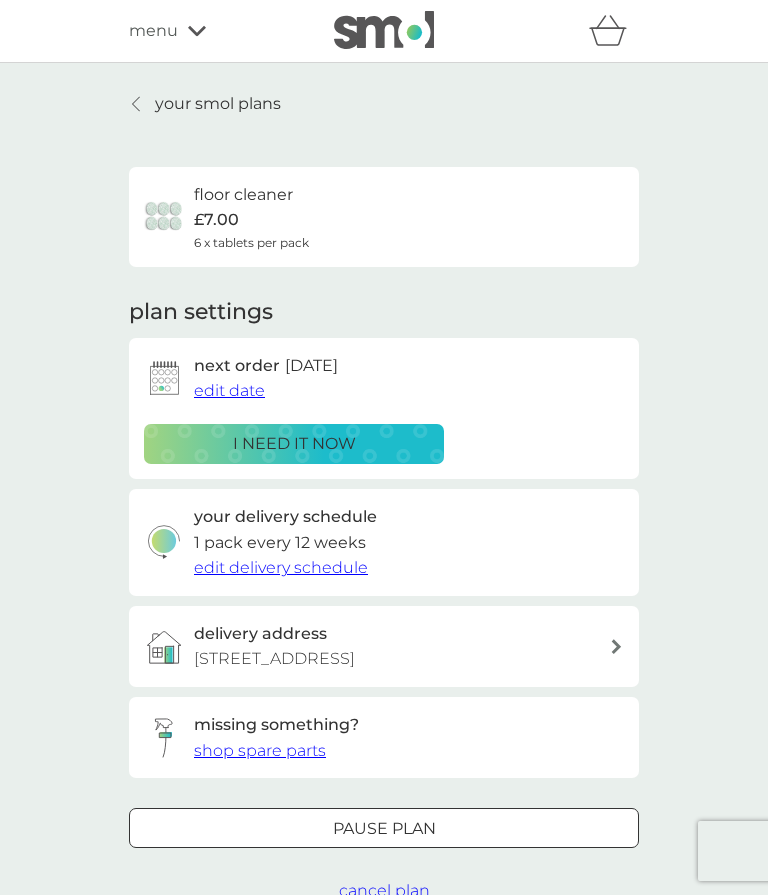 click on "edit date" at bounding box center [229, 390] 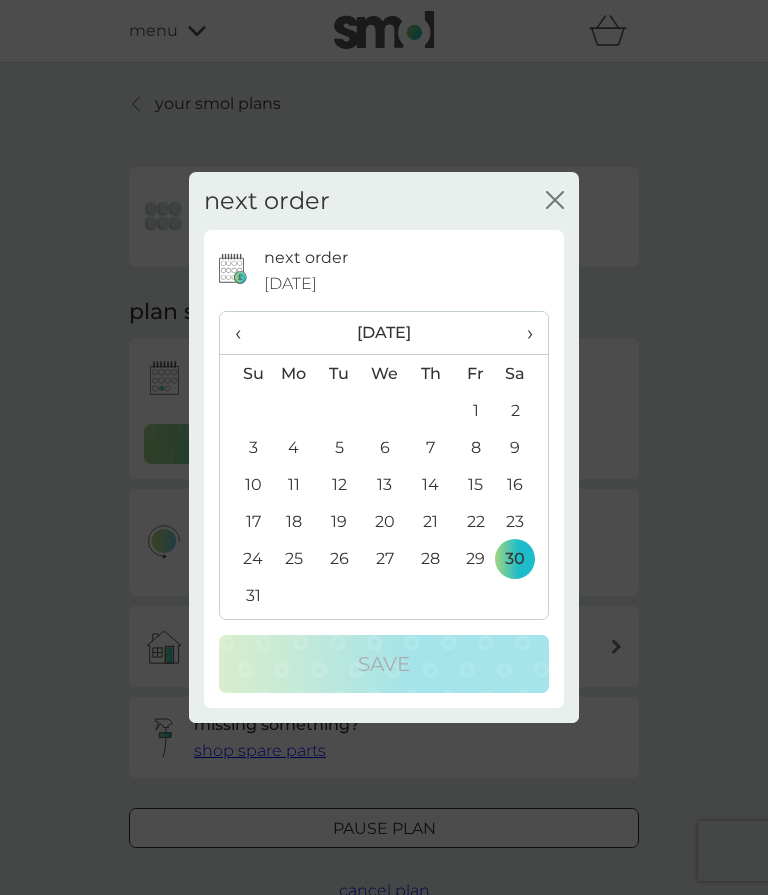click on "›" at bounding box center (523, 333) 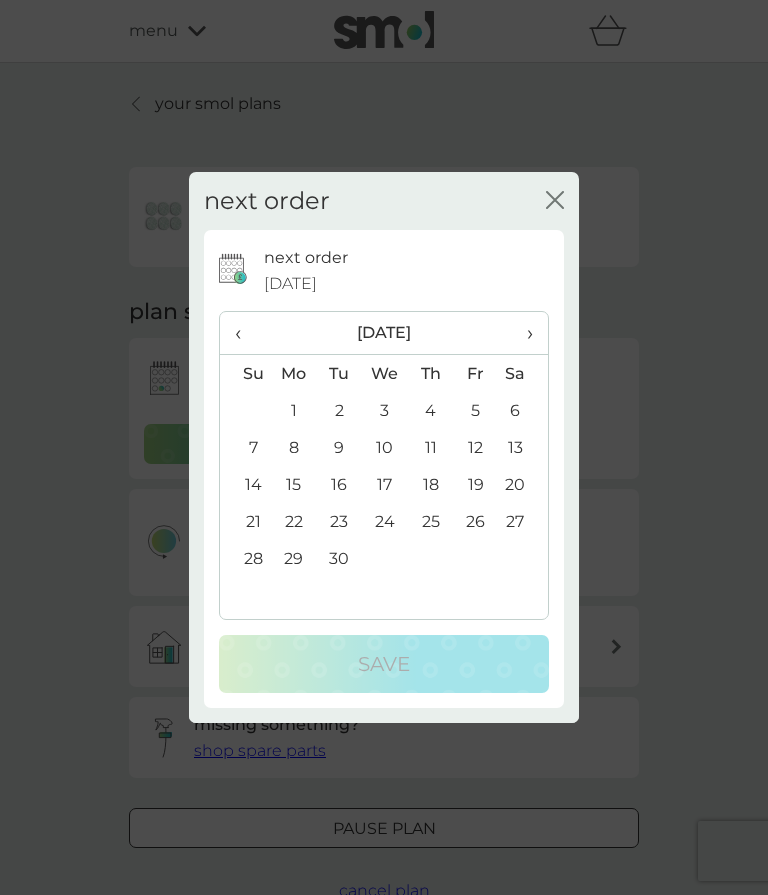 click on "›" at bounding box center (523, 333) 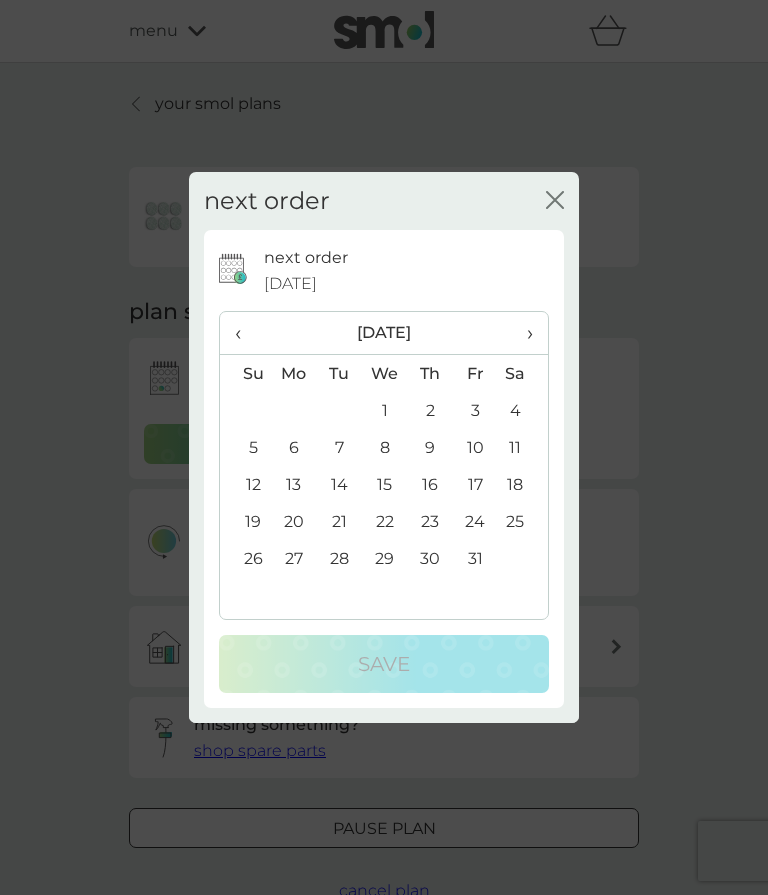 click on "1" at bounding box center [385, 410] 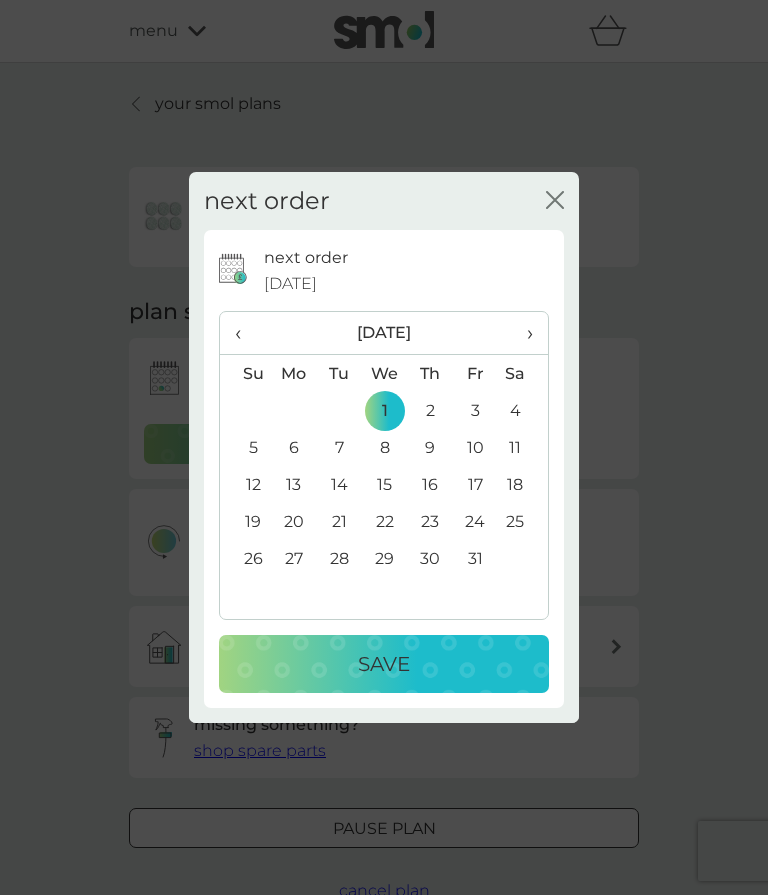click on "Save" at bounding box center [384, 664] 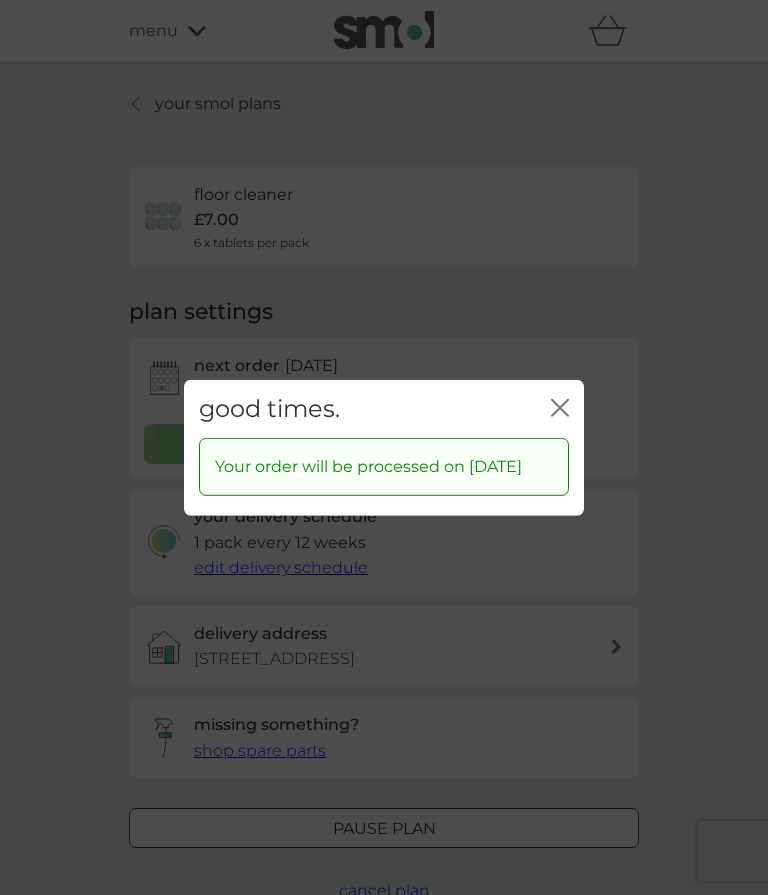 click on "close" 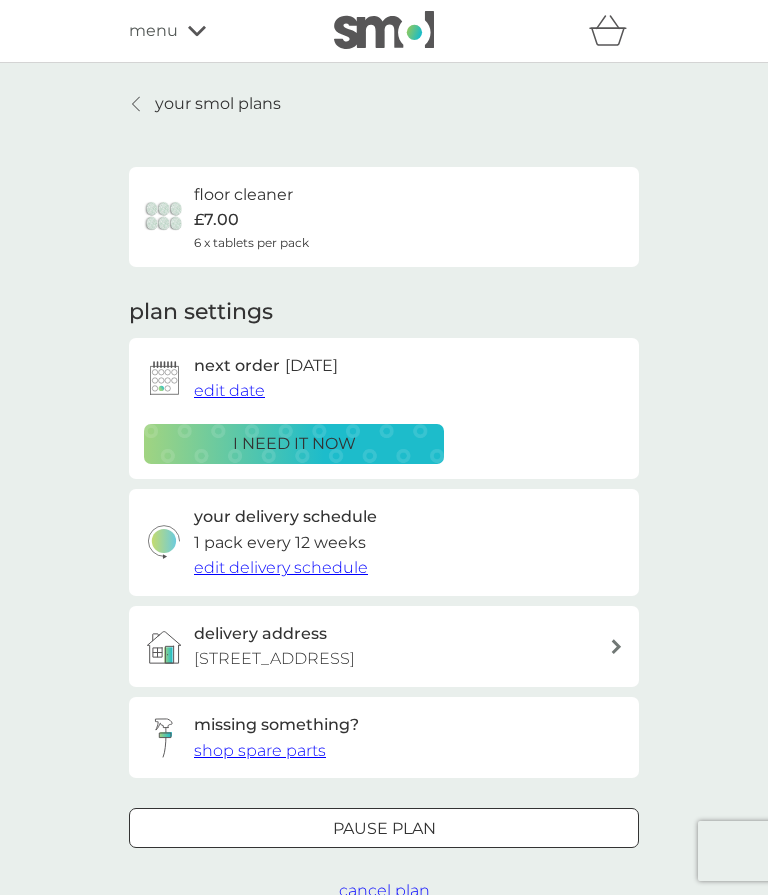 click at bounding box center [137, 104] 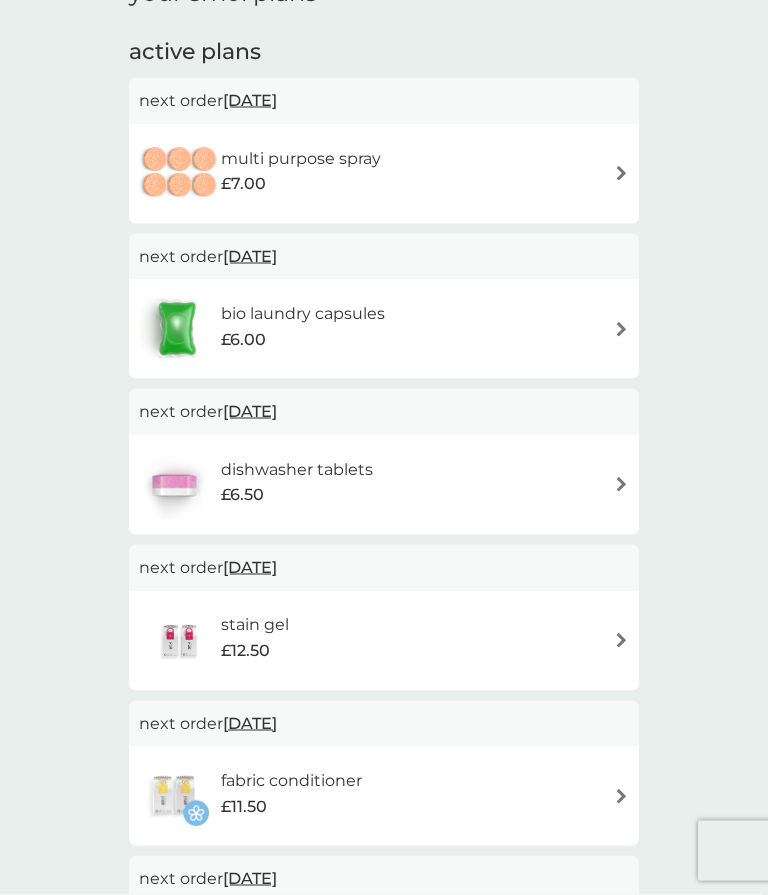 scroll, scrollTop: 340, scrollLeft: 0, axis: vertical 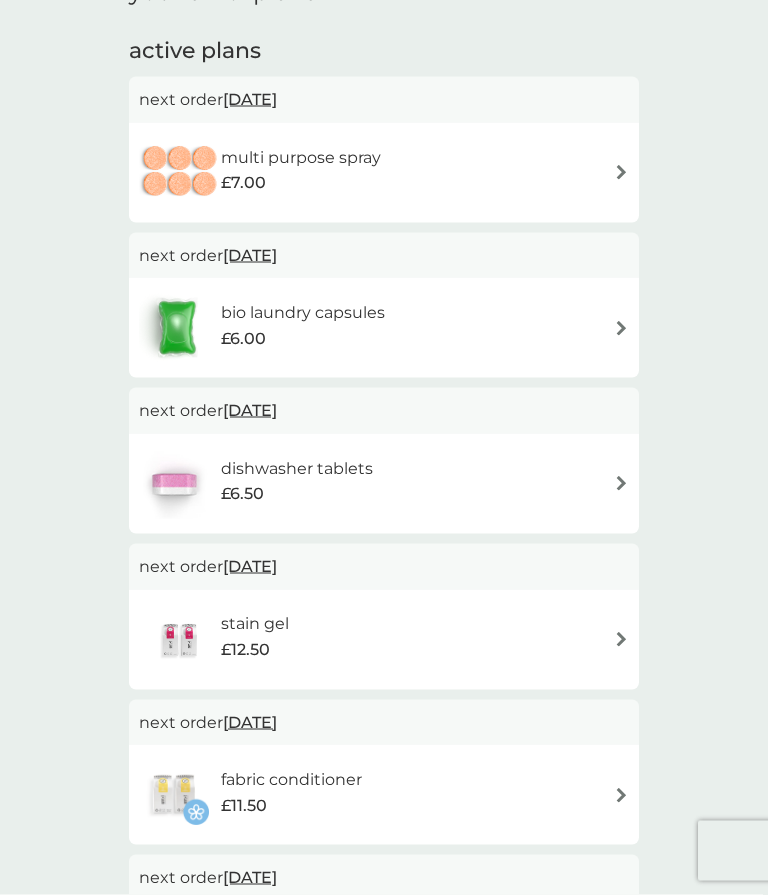 click at bounding box center (621, 639) 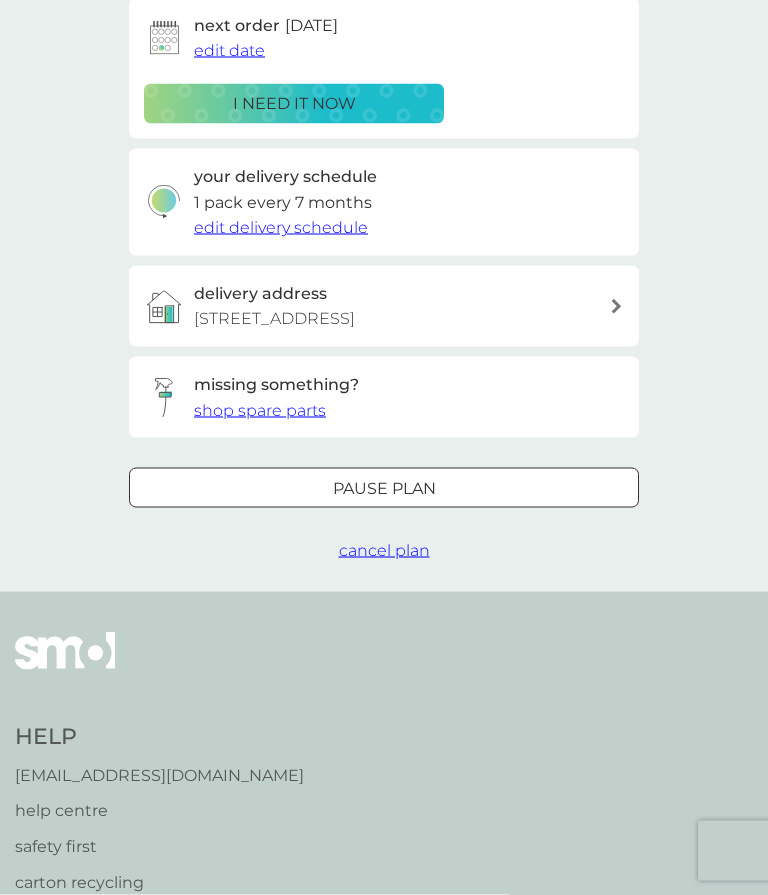 scroll, scrollTop: 0, scrollLeft: 0, axis: both 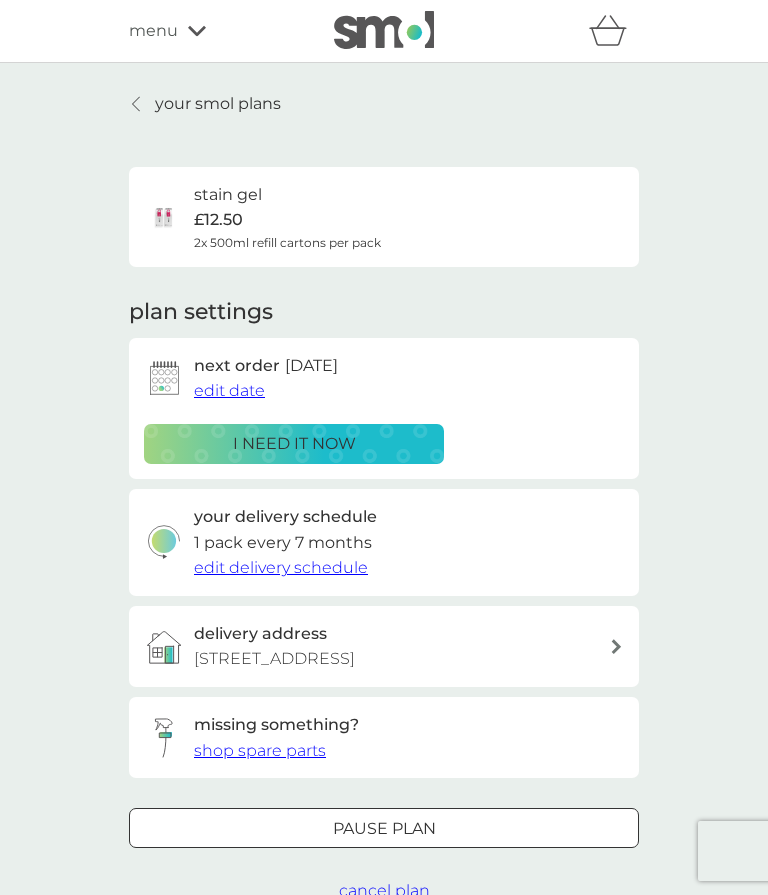 click on "edit date" at bounding box center [229, 390] 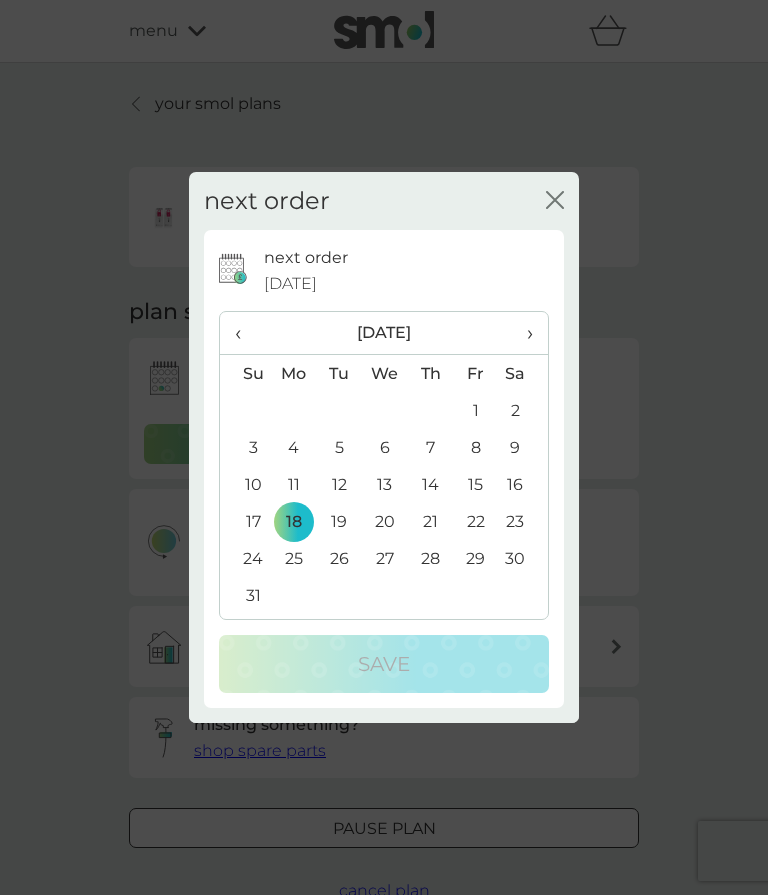 click on "close" at bounding box center [555, 201] 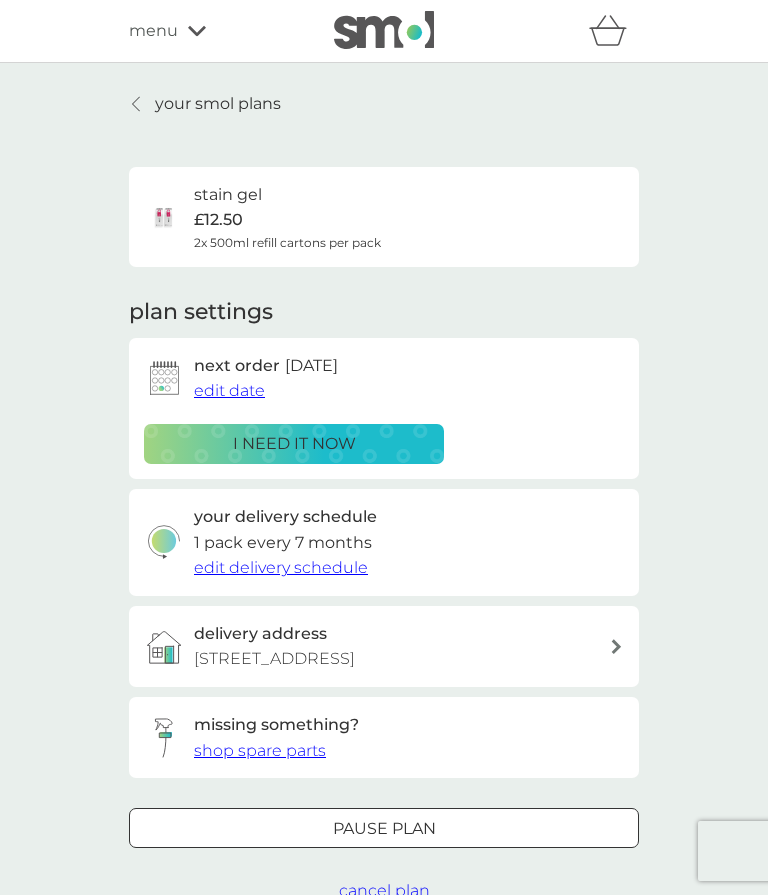 click on "edit date" at bounding box center (229, 390) 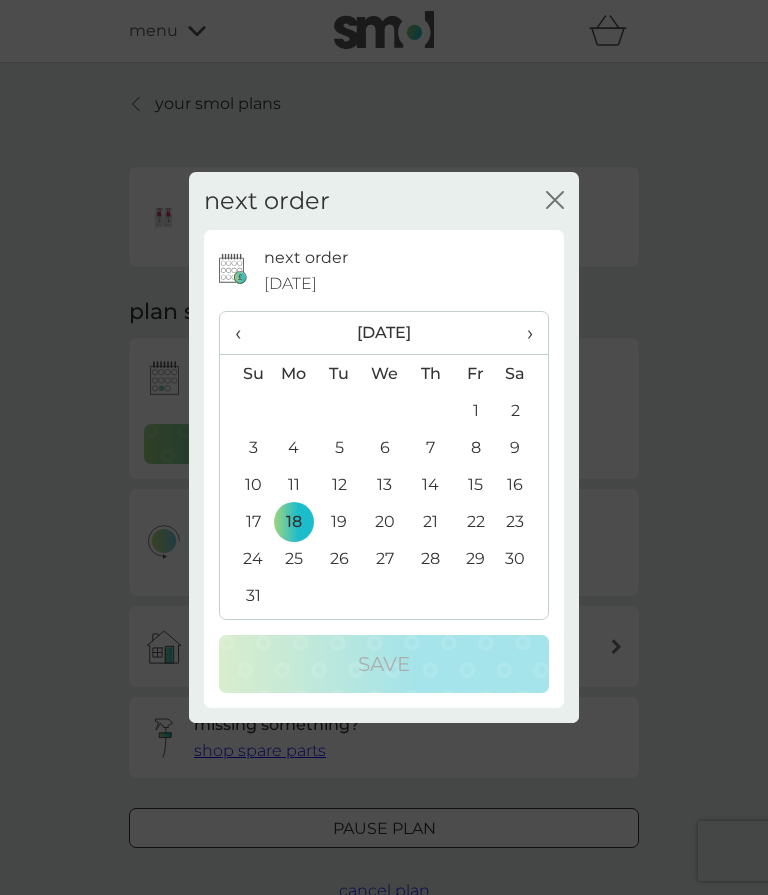 click on "›" at bounding box center (523, 333) 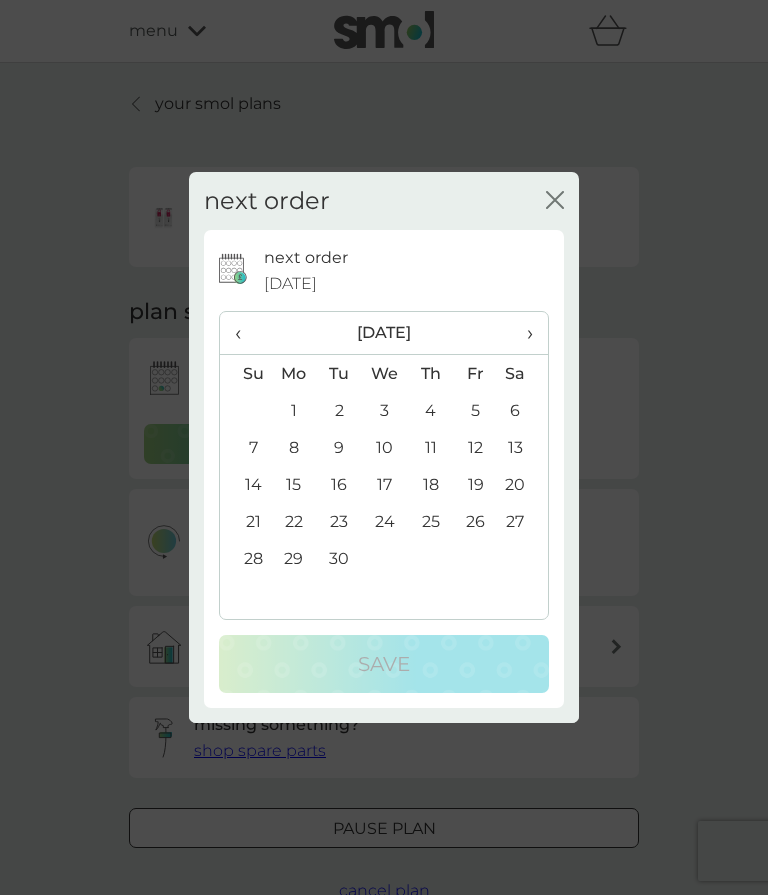 click on "›" at bounding box center [523, 333] 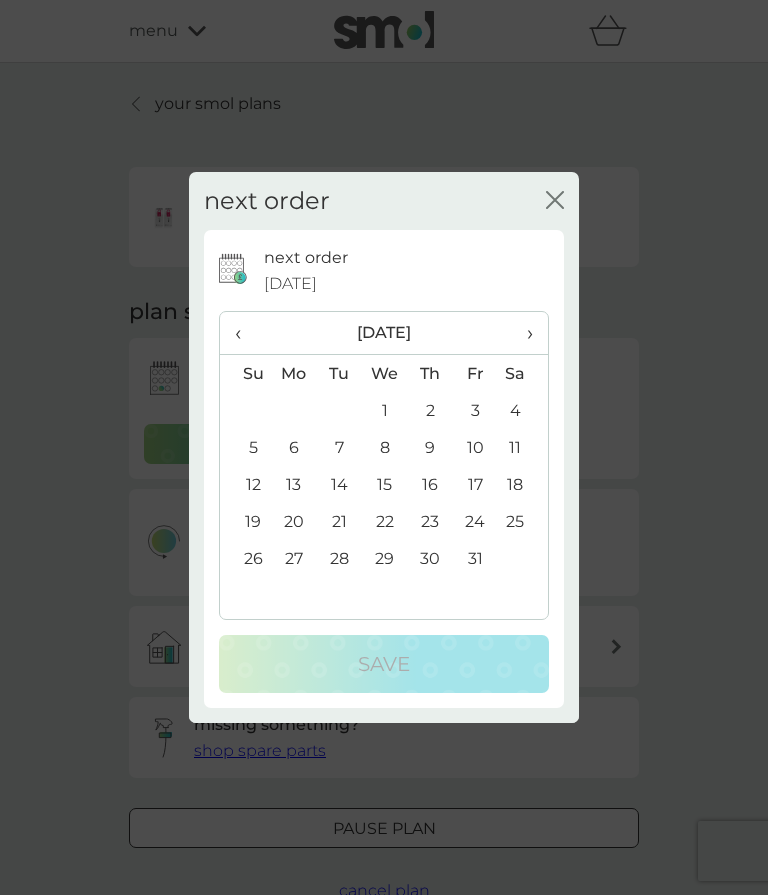 click on "1" at bounding box center [385, 410] 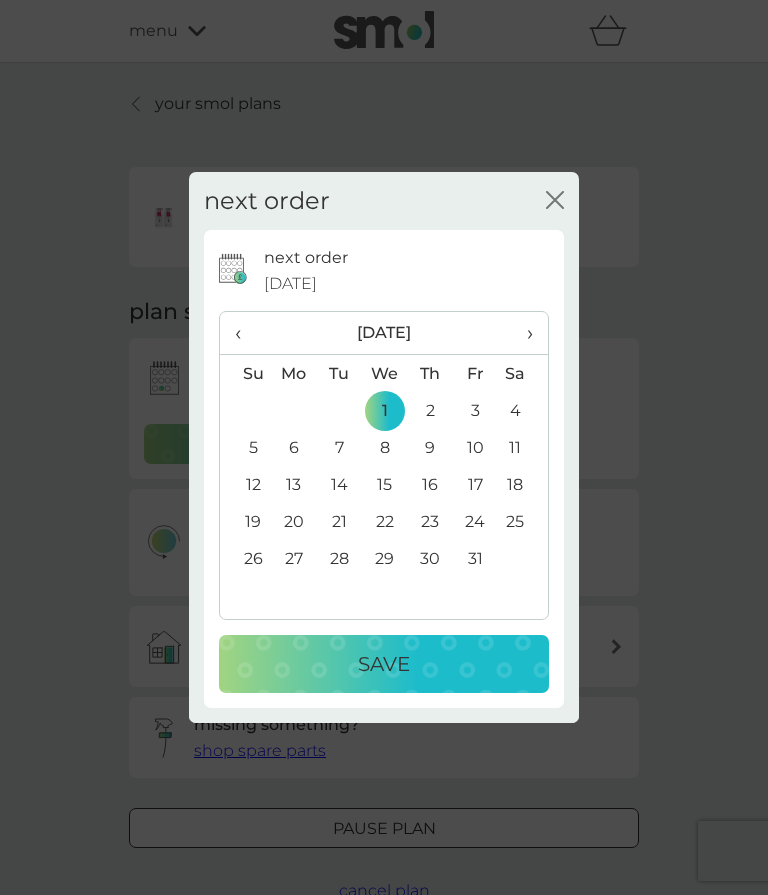 click on "Save" at bounding box center (384, 664) 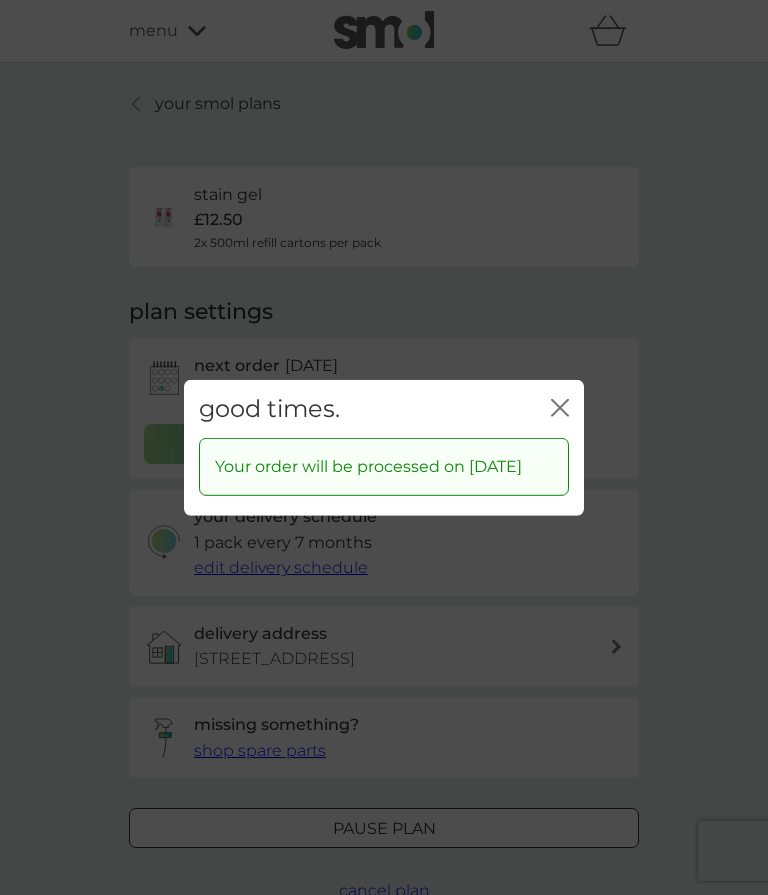 click on "good times. close" at bounding box center (384, 408) 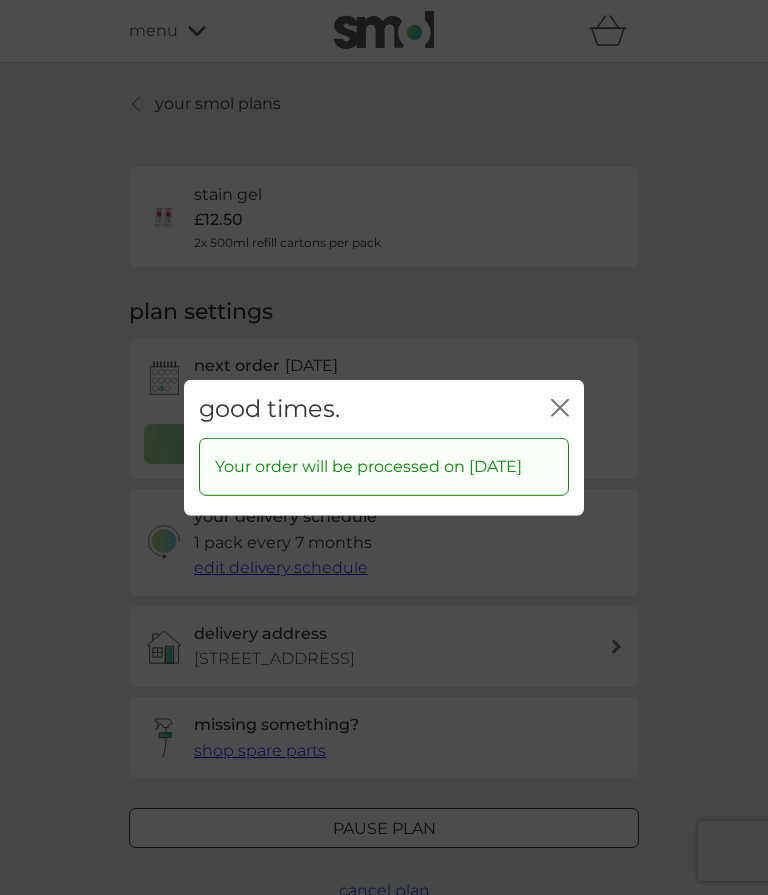click 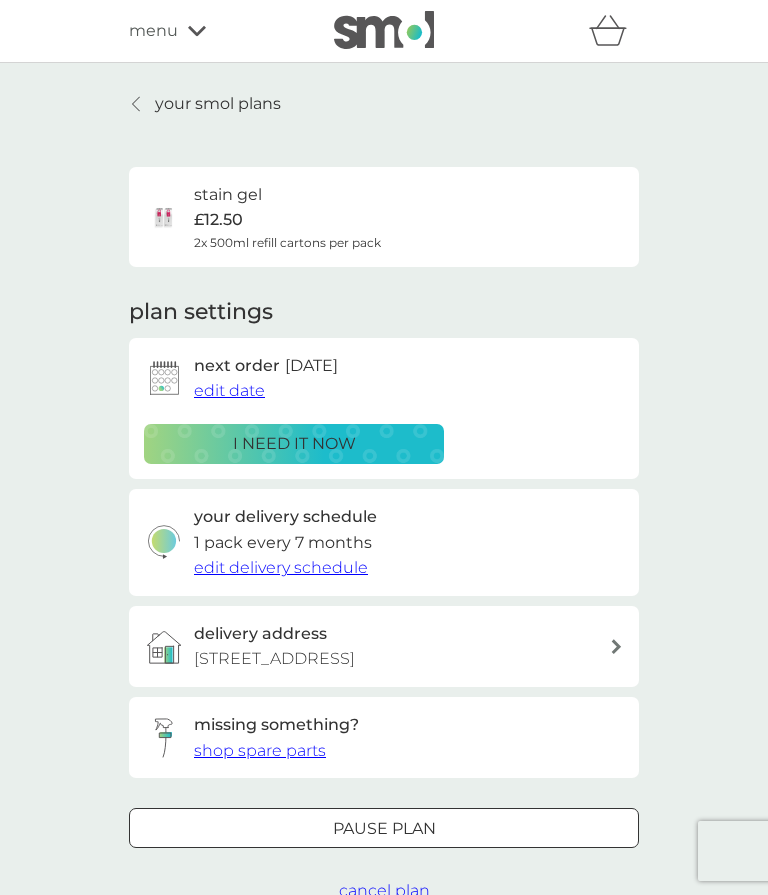click on "edit delivery schedule" at bounding box center [281, 567] 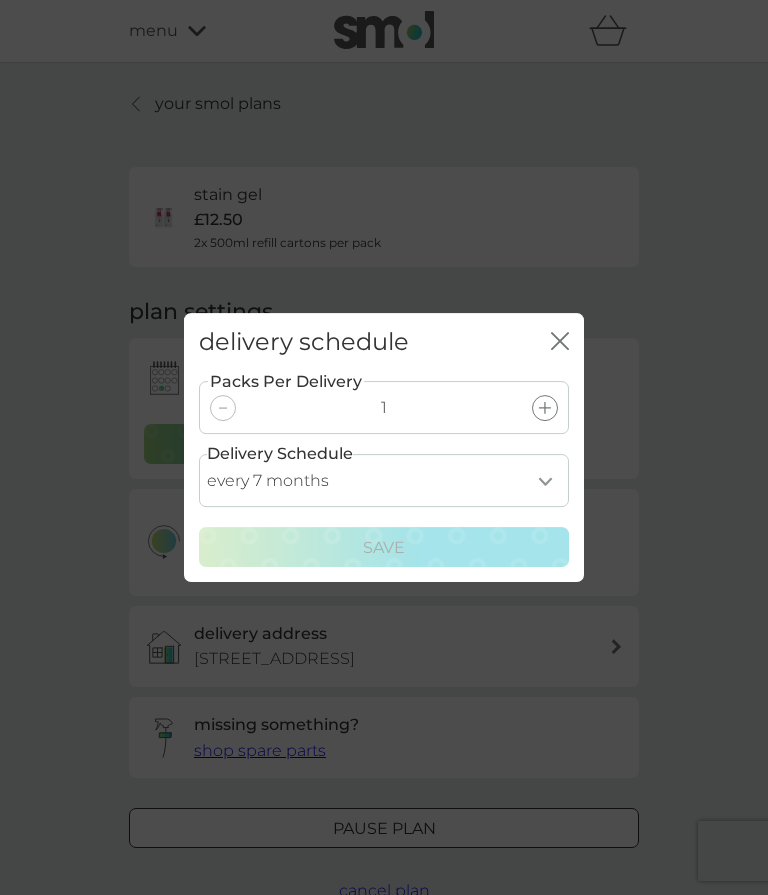 click on "every 1 month every 2 months every 3 months every 4 months every 5 months every 6 months every 7 months every 8 months" at bounding box center [384, 480] 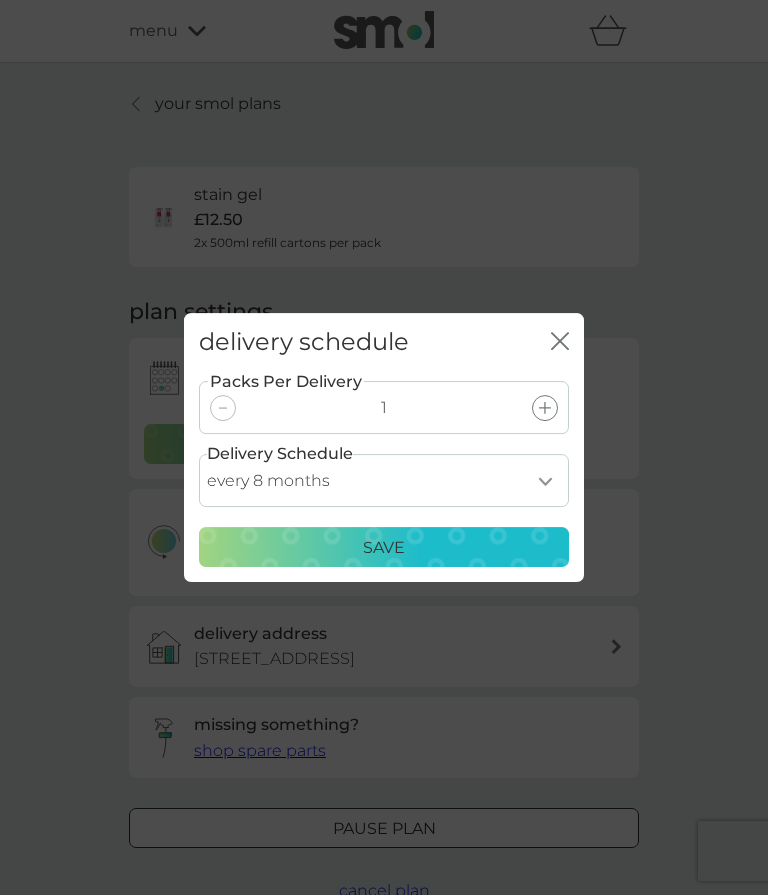 click on "Save" at bounding box center (384, 548) 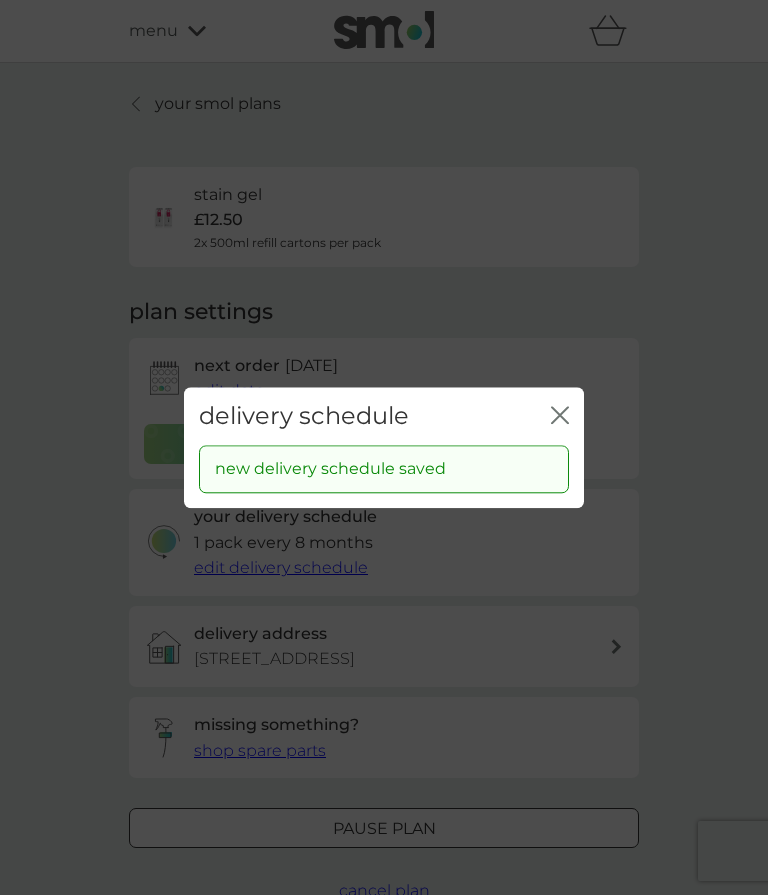 click on "delivery schedule close" at bounding box center (384, 416) 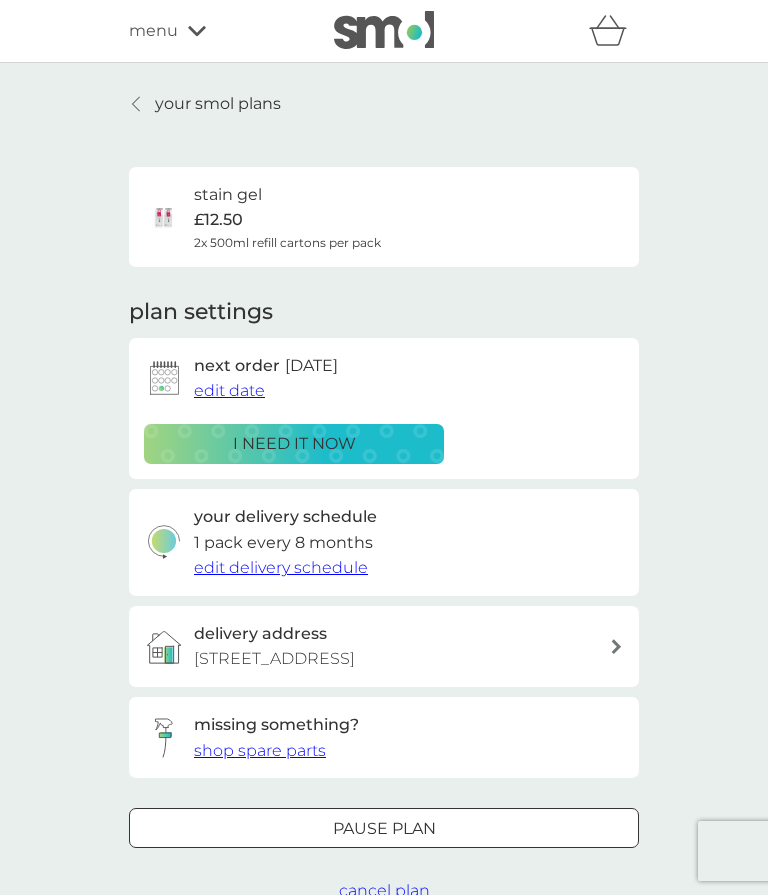 click on "your smol plans" at bounding box center [205, 104] 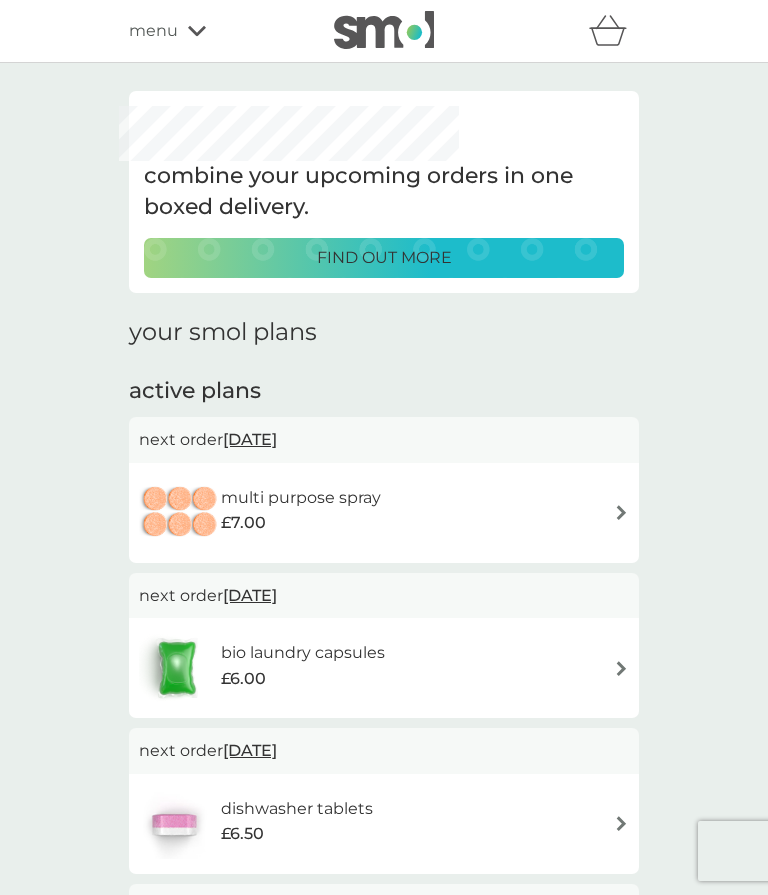 click at bounding box center [621, 668] 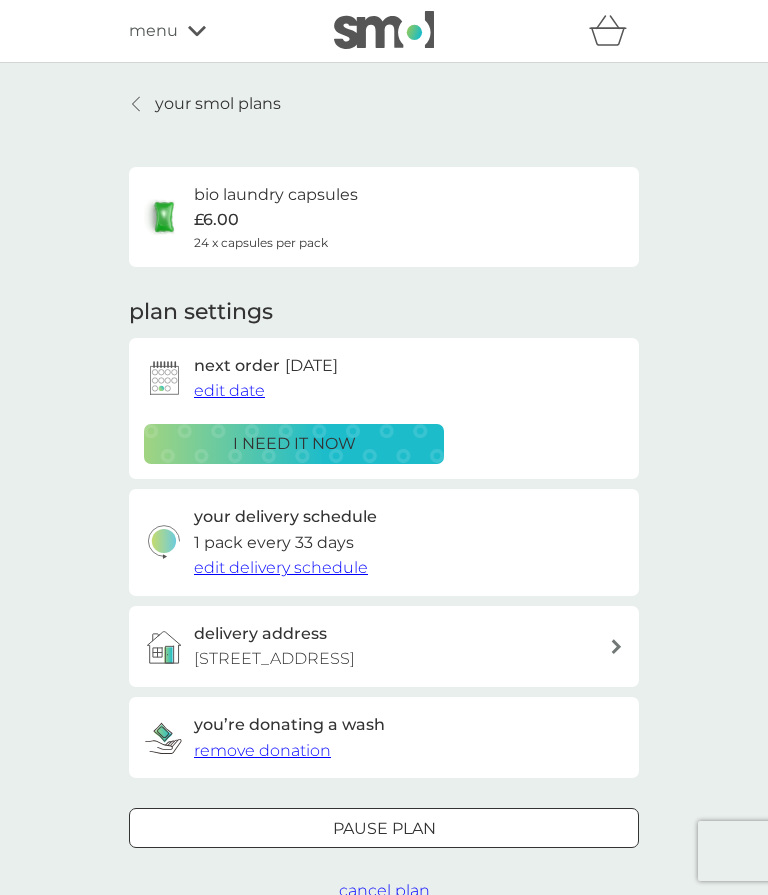 click on "edit date" at bounding box center [229, 390] 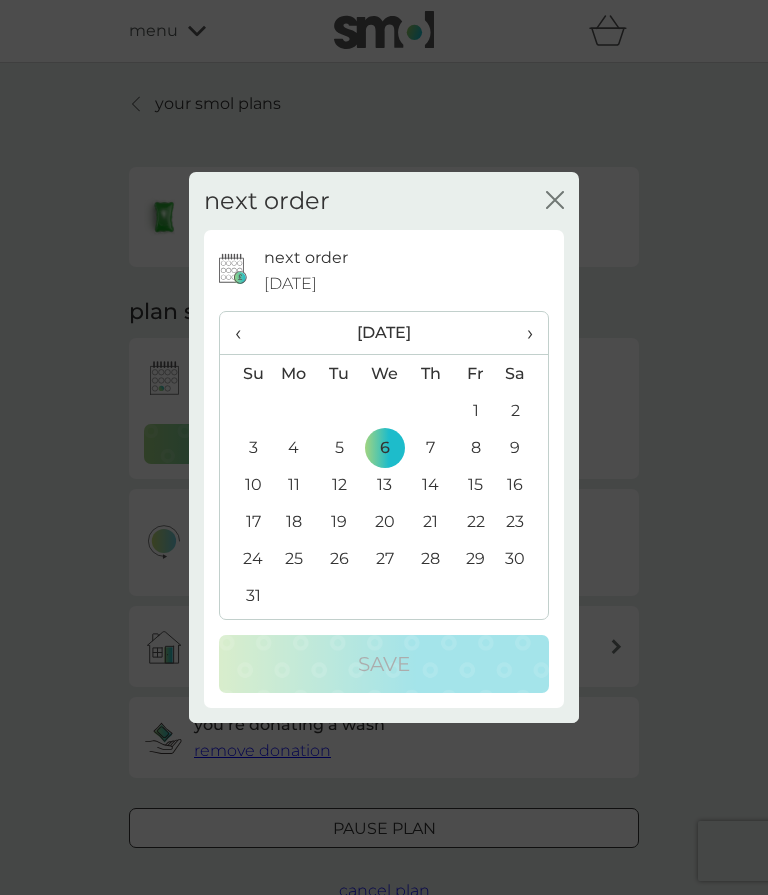 click on "›" at bounding box center (523, 333) 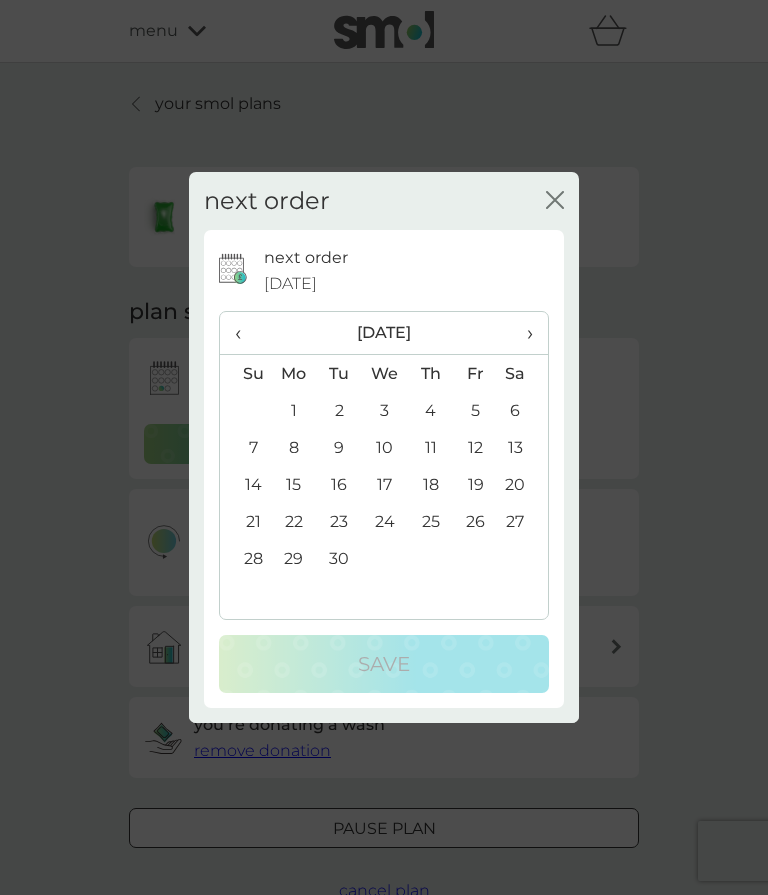 click on "3" at bounding box center (385, 410) 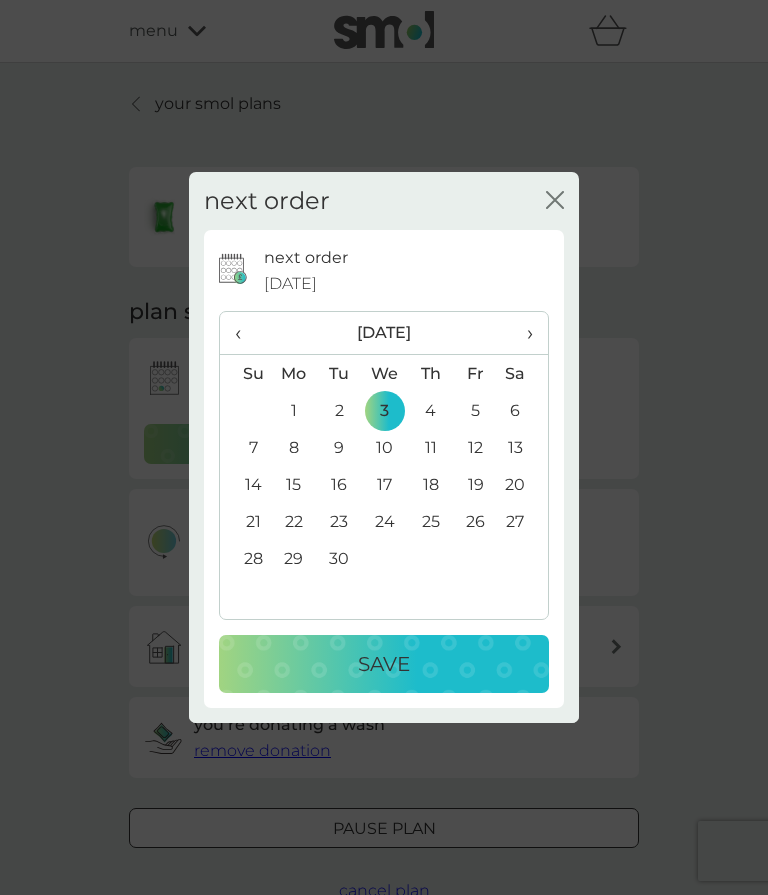 click on "Save" at bounding box center (384, 664) 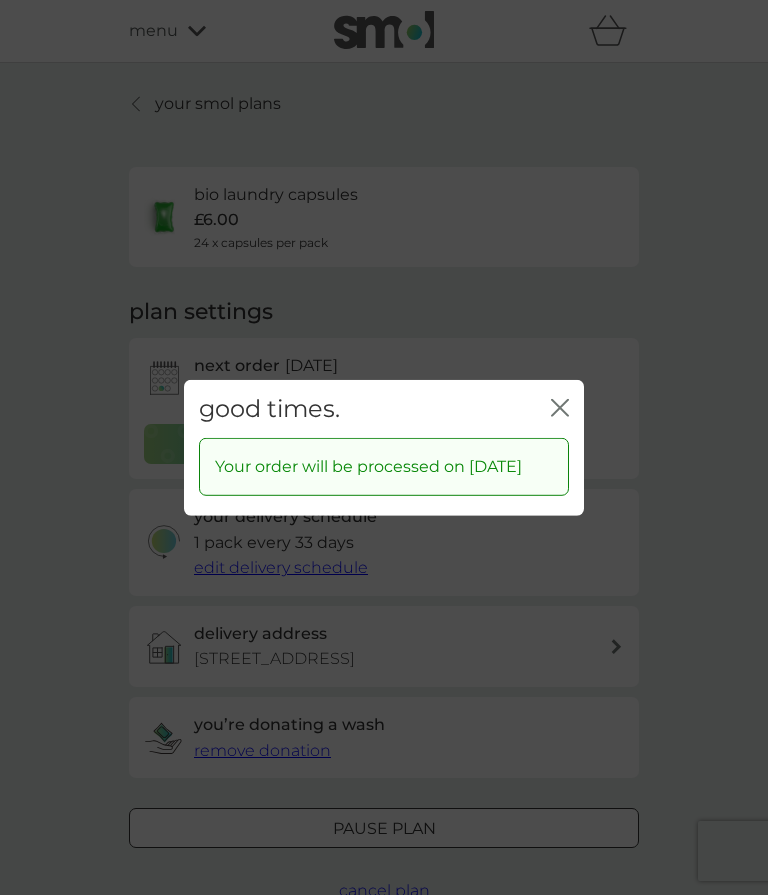 click on "close" 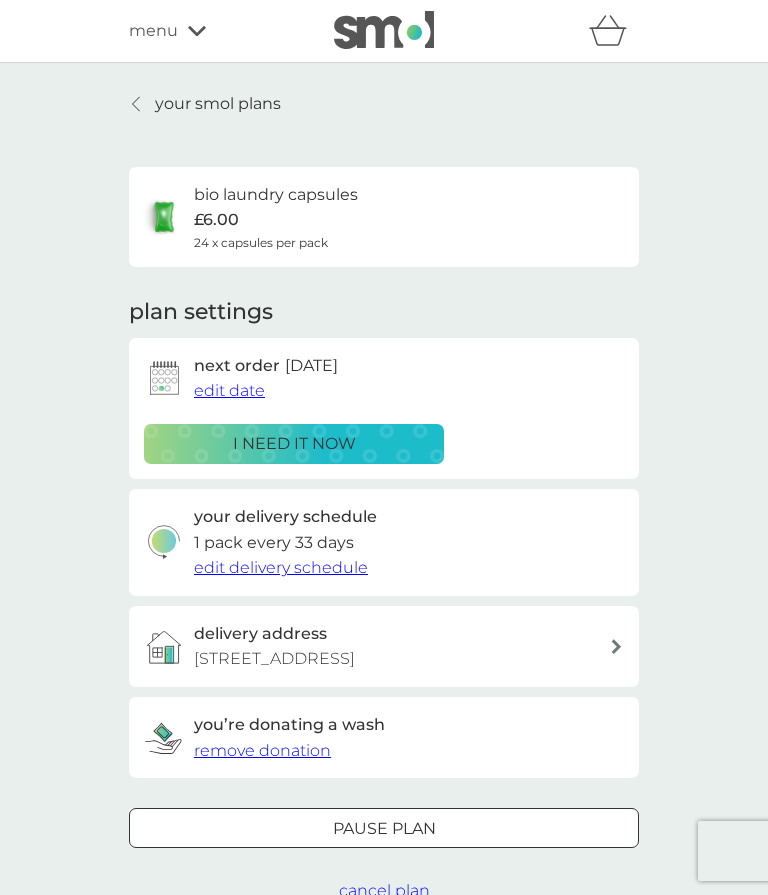 click on "your smol plans" at bounding box center (205, 104) 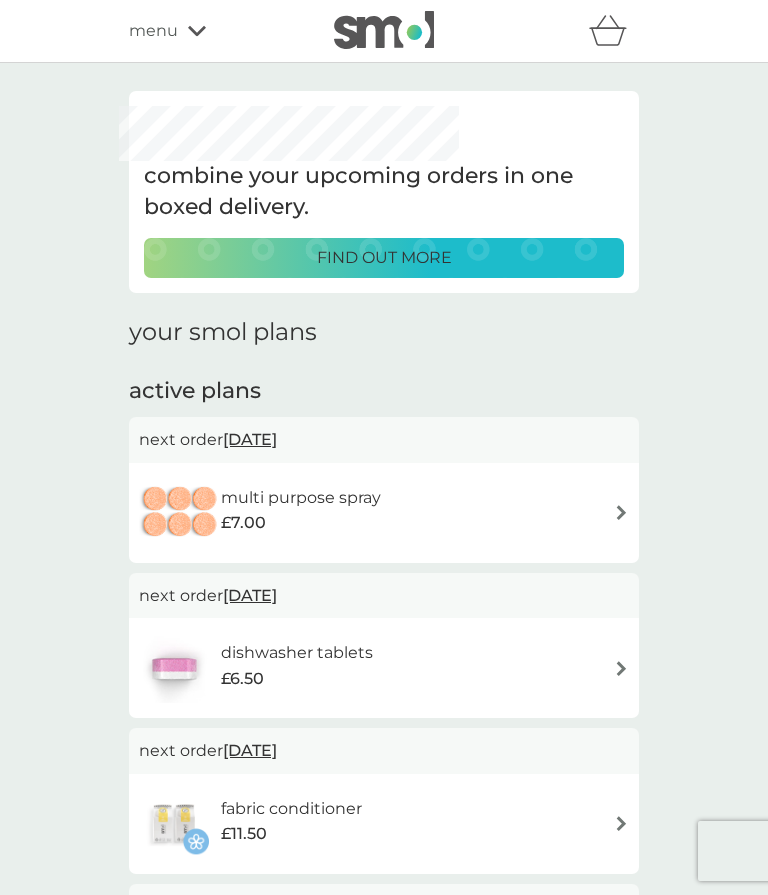 click at bounding box center (621, 668) 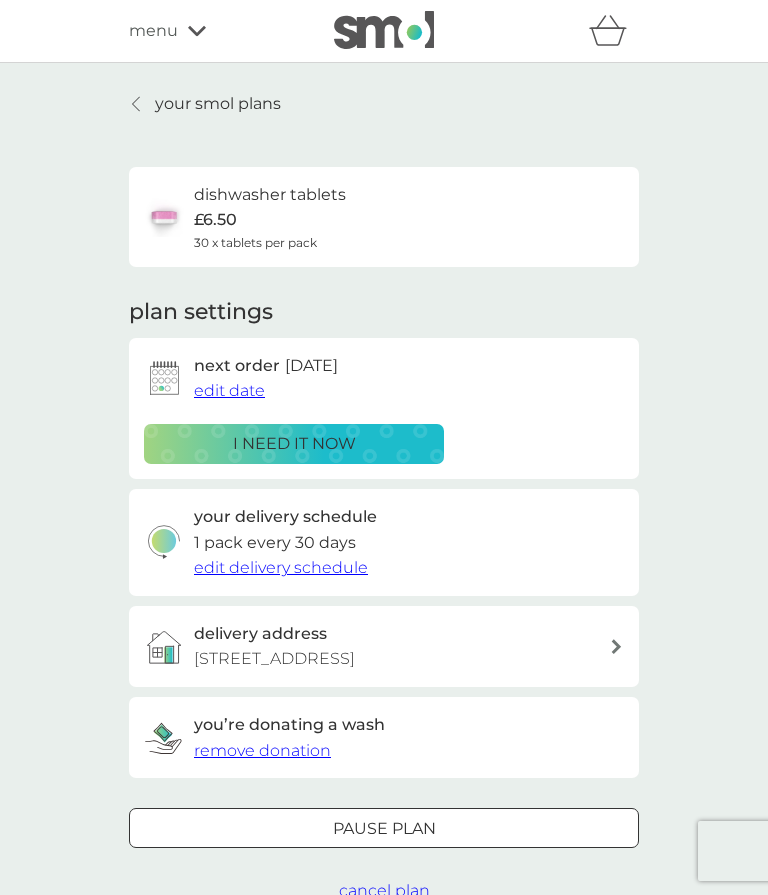click on "edit date" at bounding box center [229, 390] 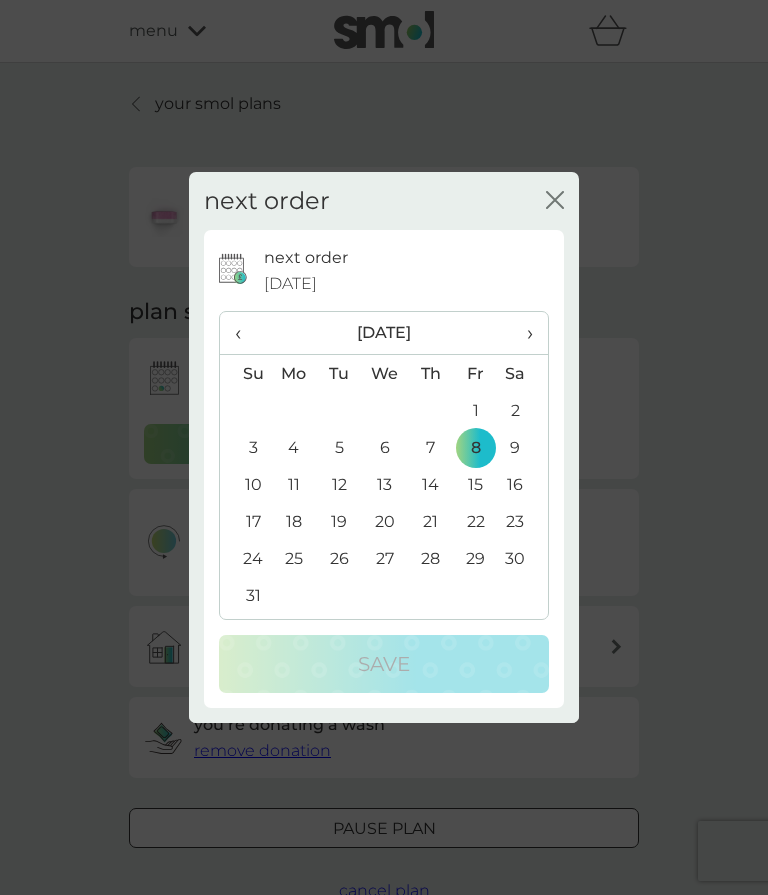 click on "›" at bounding box center [523, 333] 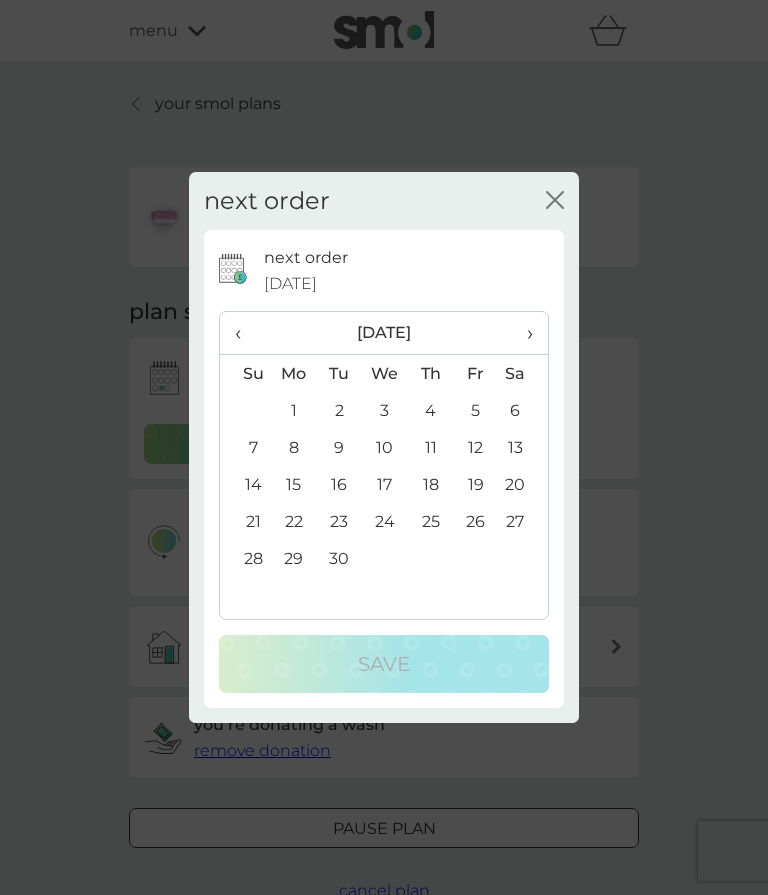 click on "3" at bounding box center [385, 410] 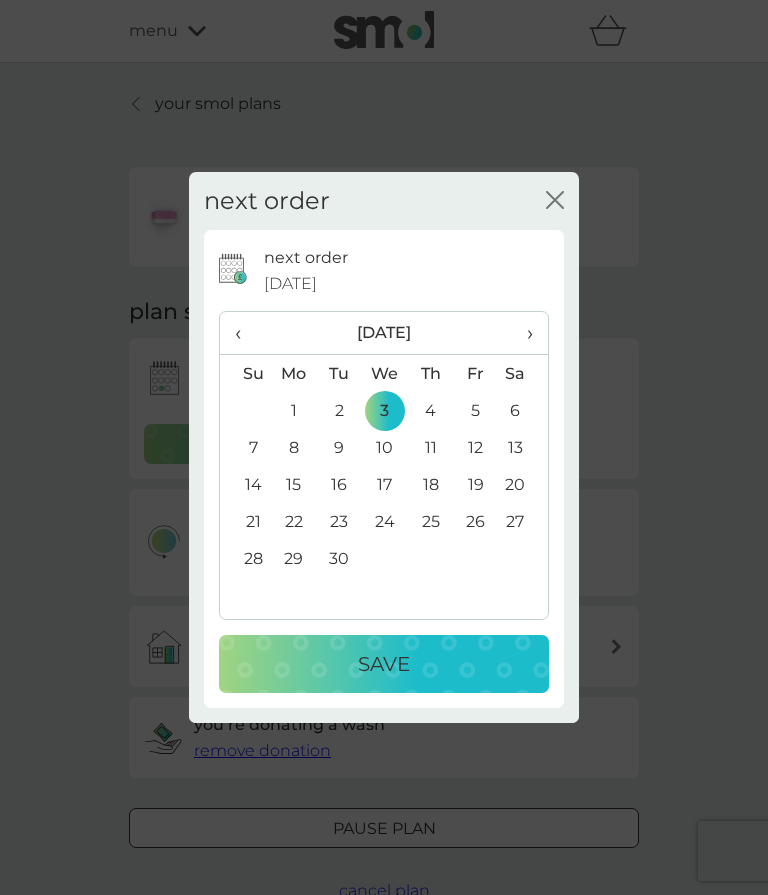 click on "Save" at bounding box center (384, 664) 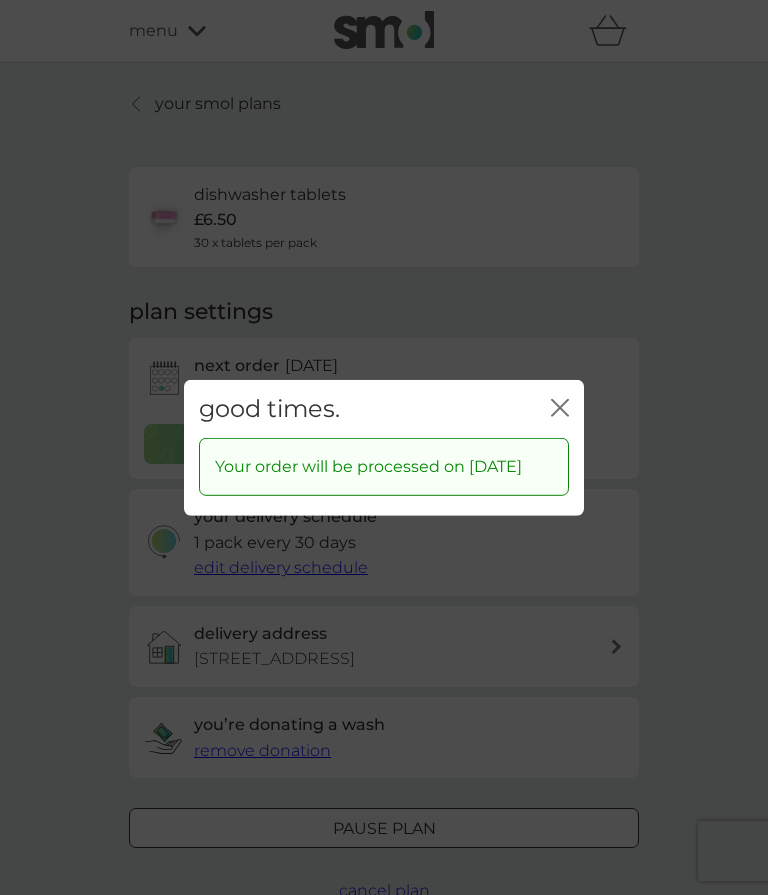click on "good times. close" at bounding box center [384, 408] 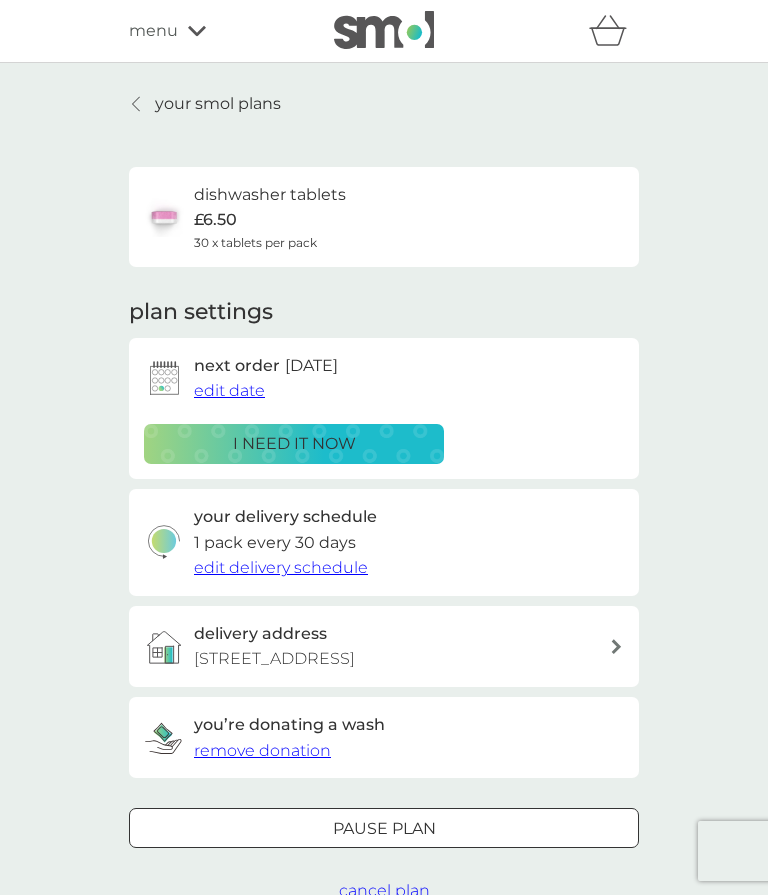 click on "your smol plans" at bounding box center [218, 104] 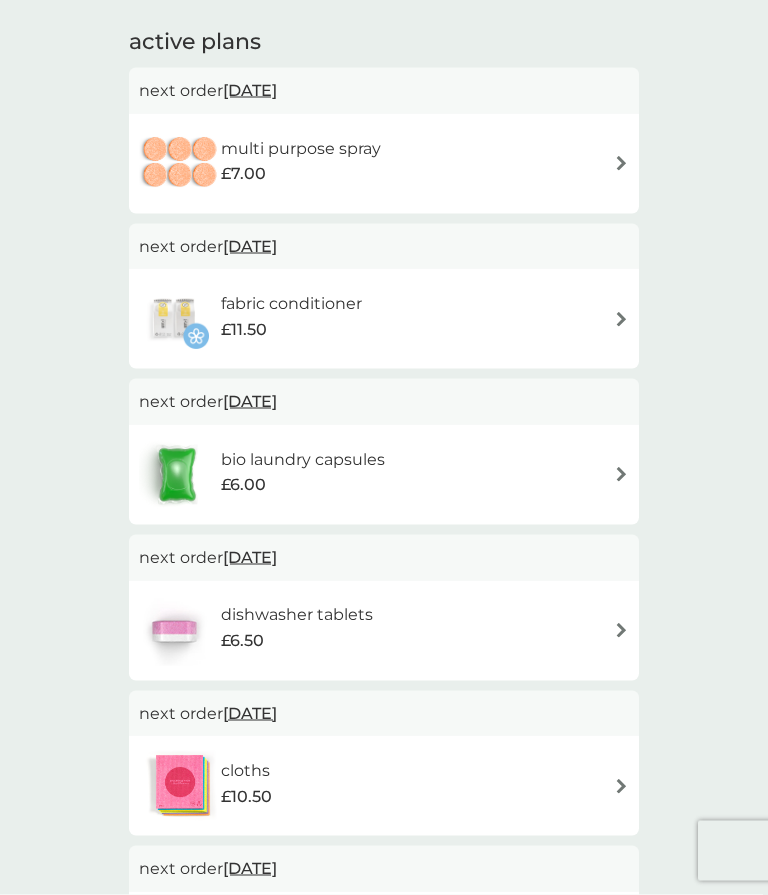 scroll, scrollTop: 0, scrollLeft: 0, axis: both 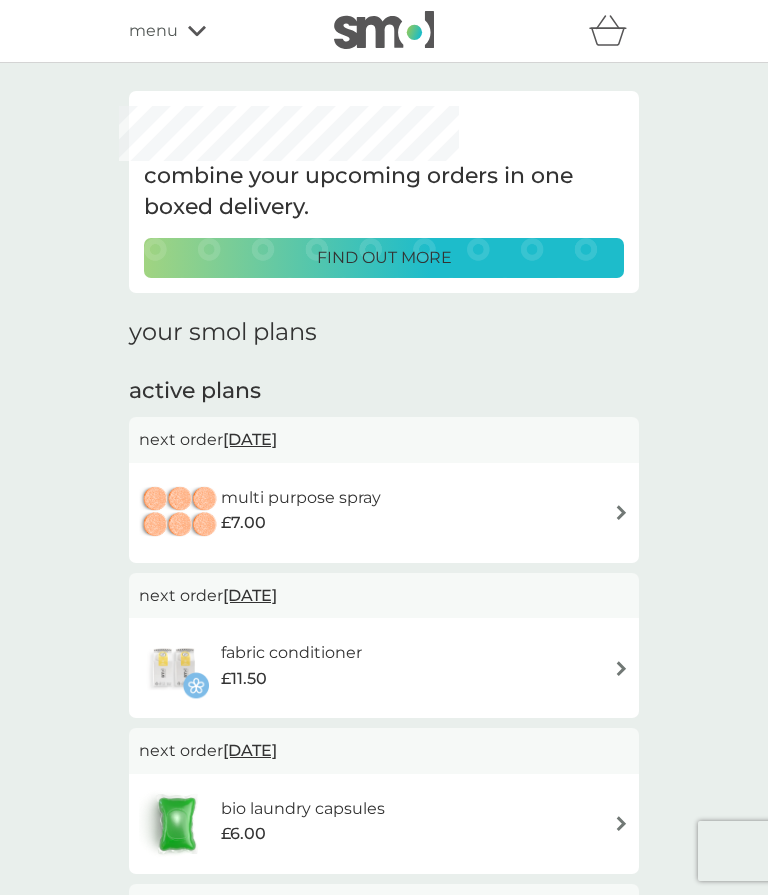 click 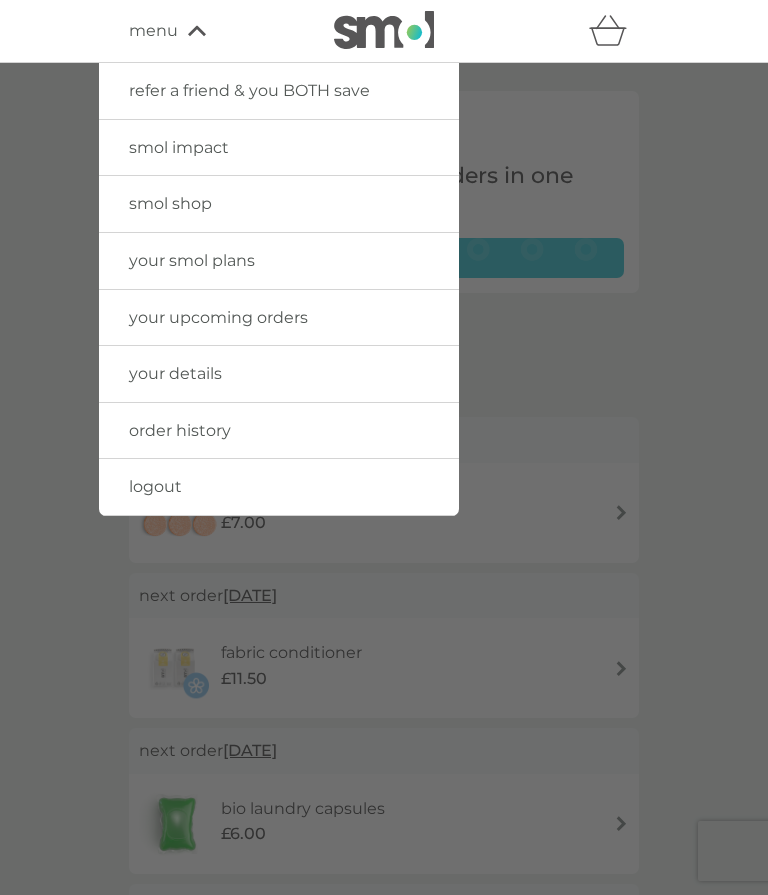 click on "logout" at bounding box center (155, 486) 